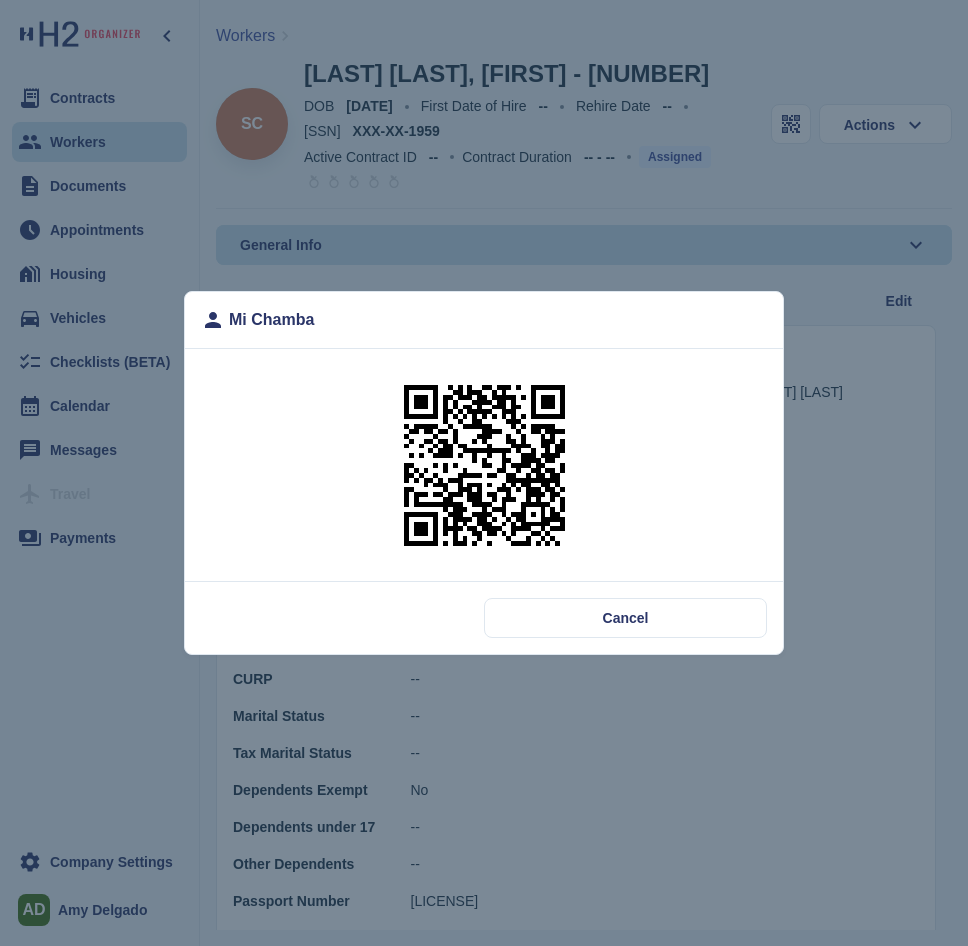 scroll, scrollTop: 0, scrollLeft: 0, axis: both 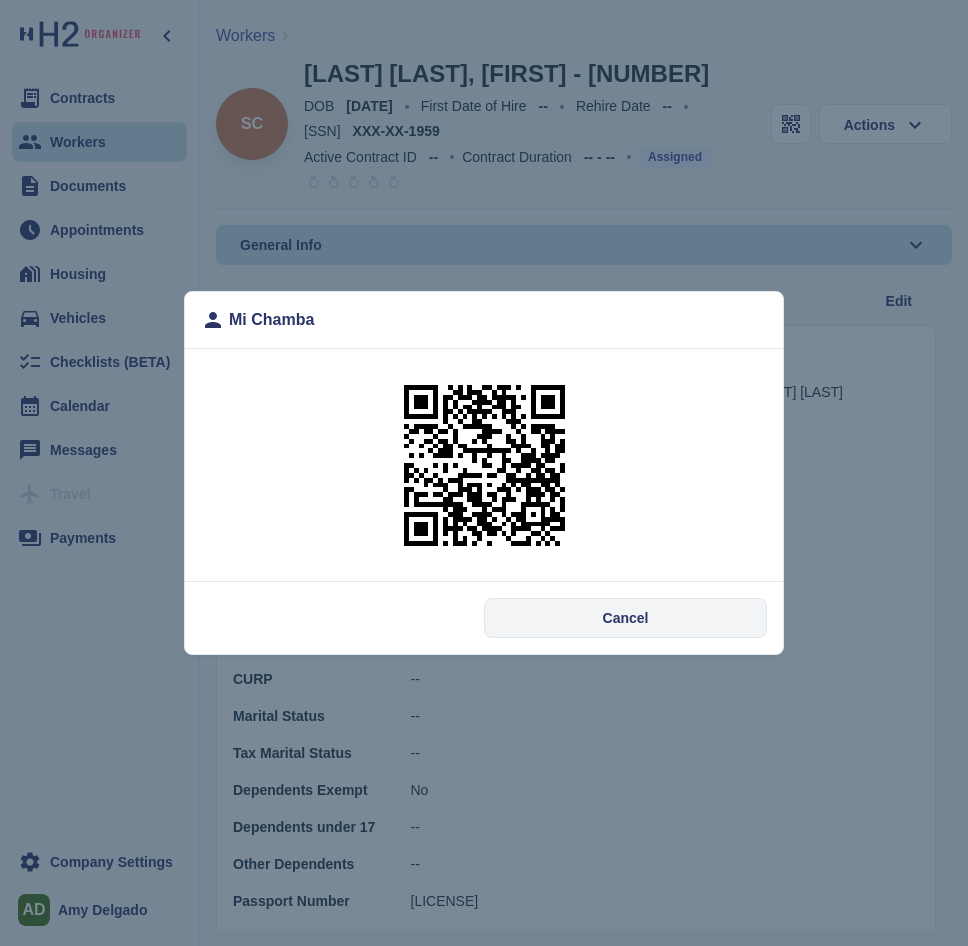 click on "Cancel" at bounding box center (626, 618) 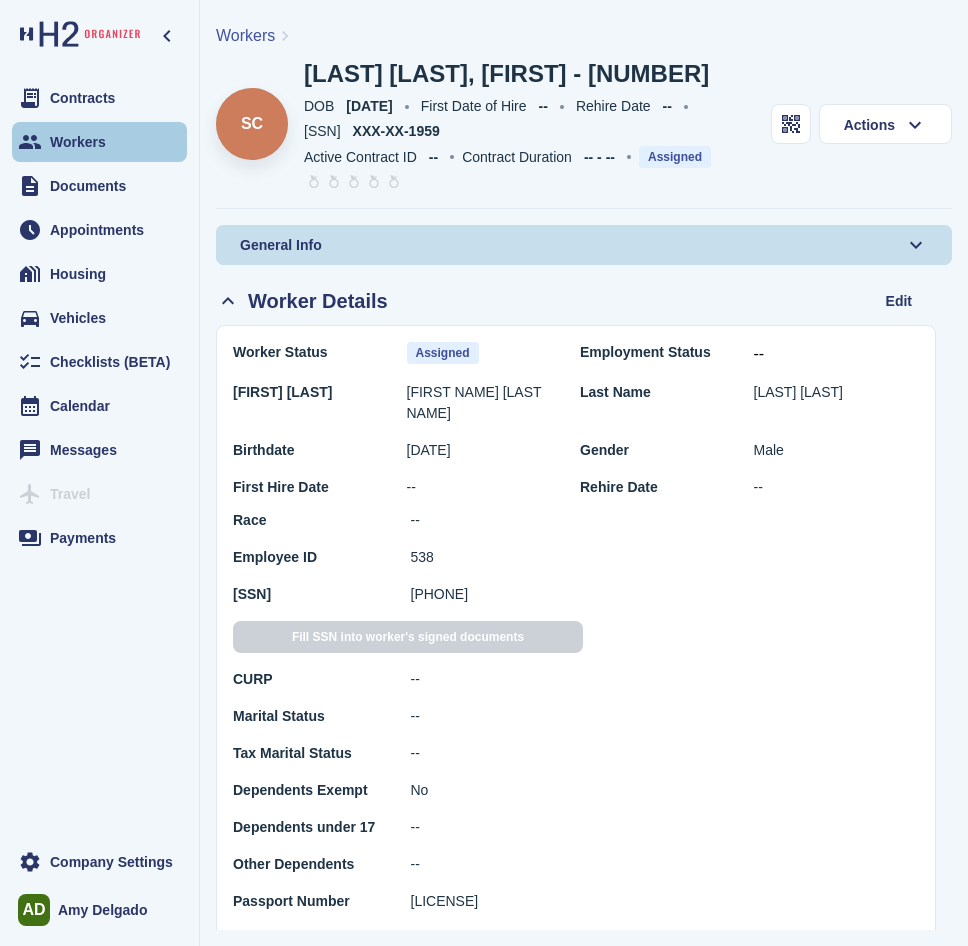 click at bounding box center [30, 142] 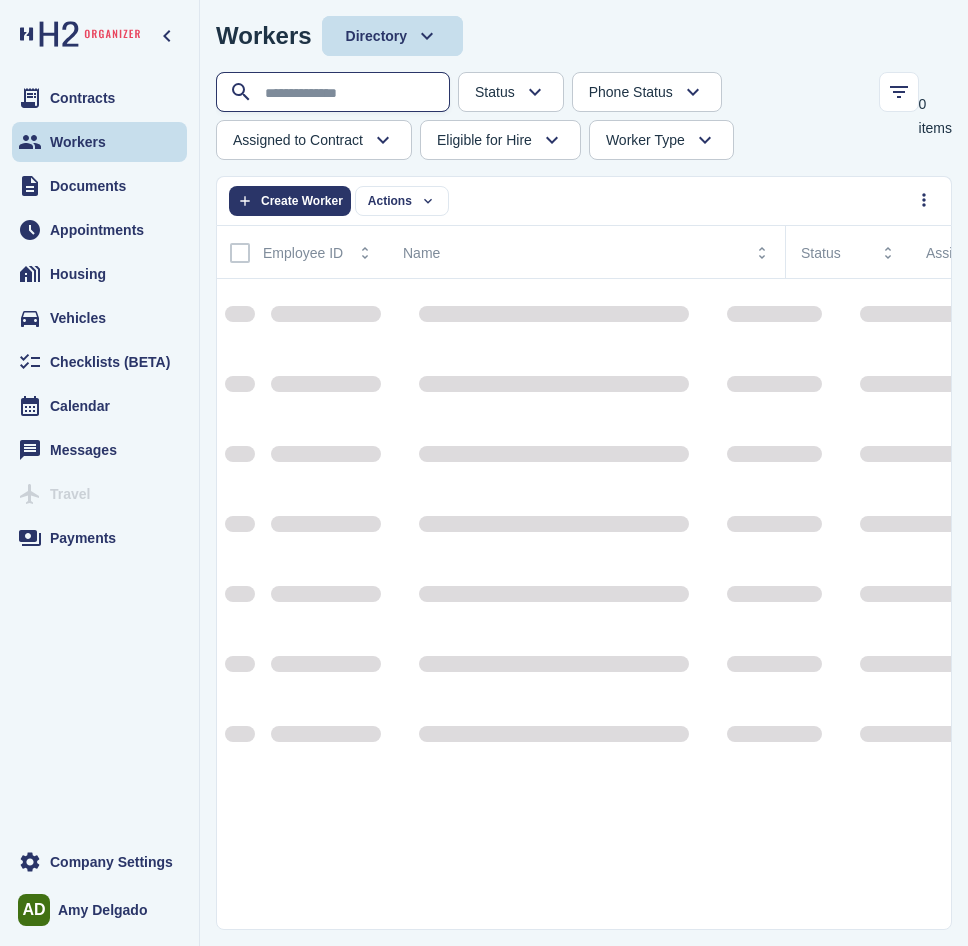 click at bounding box center (335, 93) 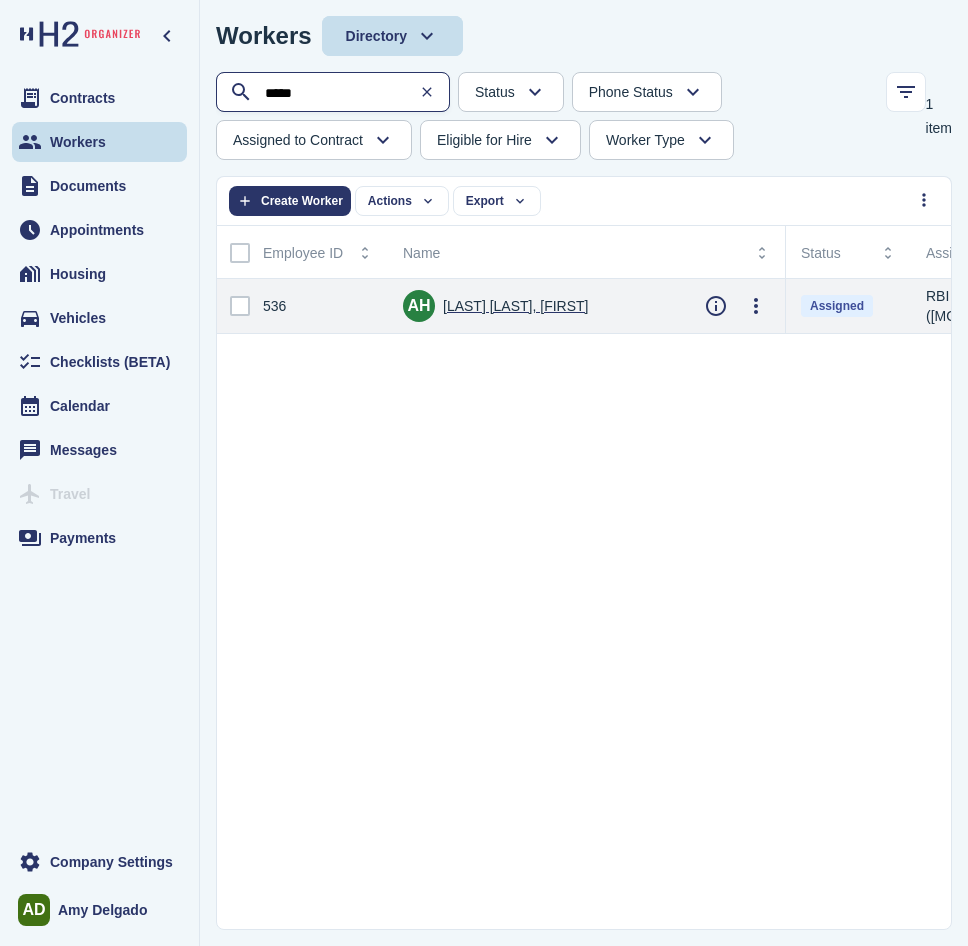 type on "****" 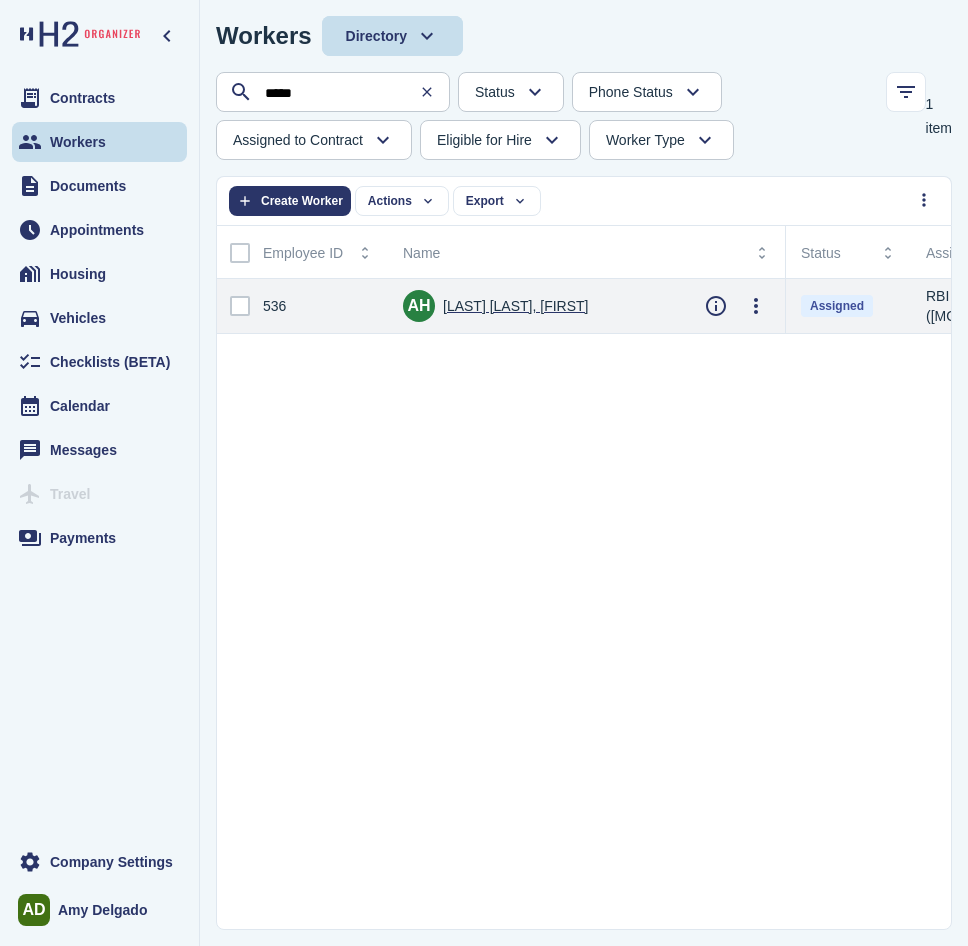 click on "[LAST] [LAST], [FIRST]" at bounding box center [515, 306] 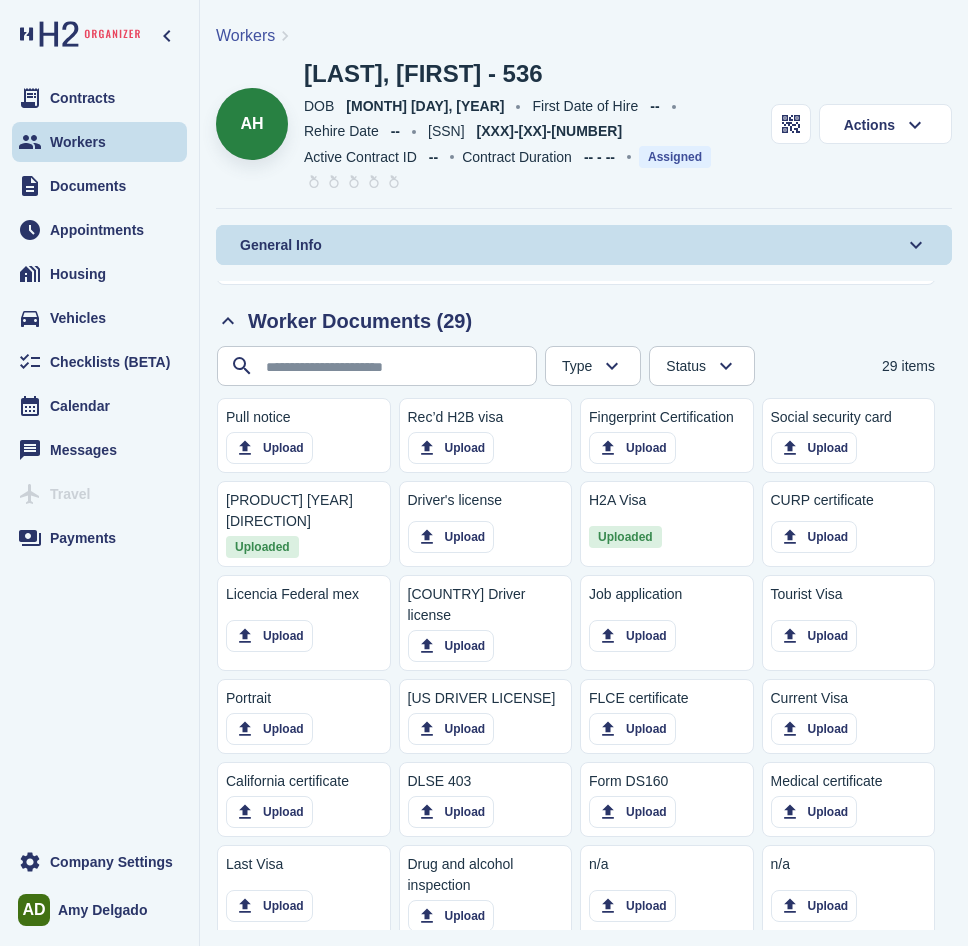 scroll, scrollTop: 1800, scrollLeft: 0, axis: vertical 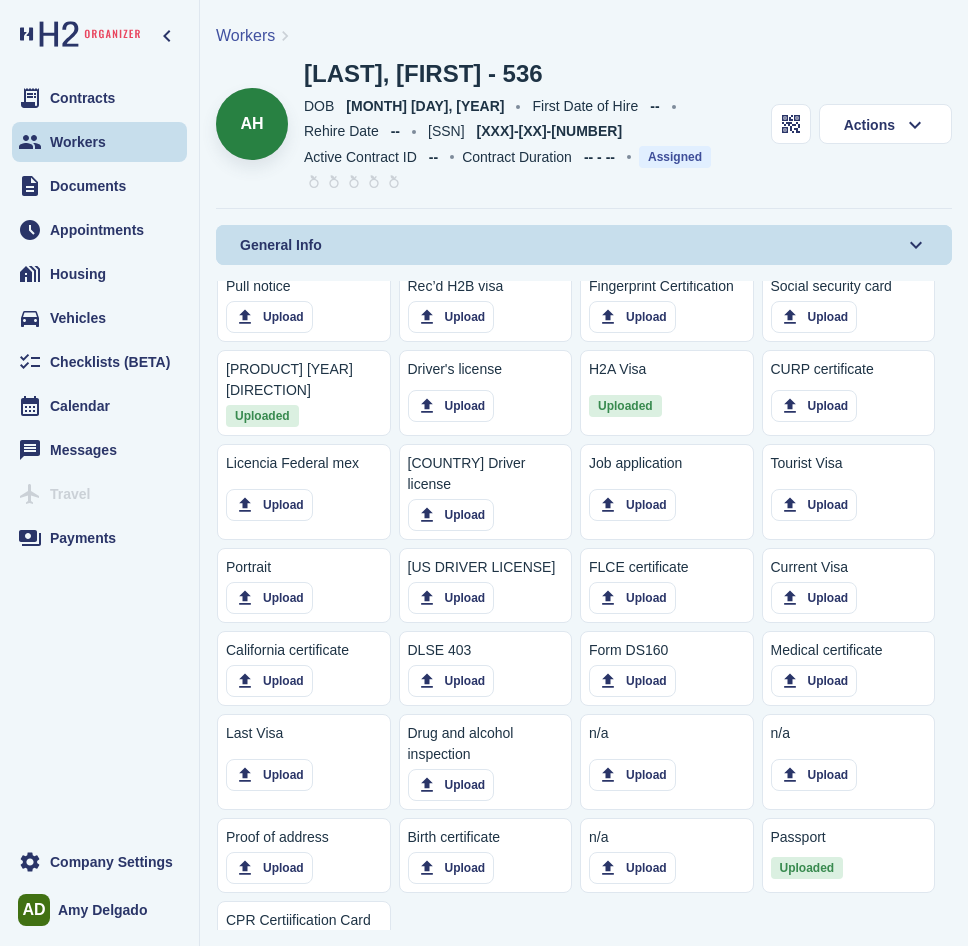 click 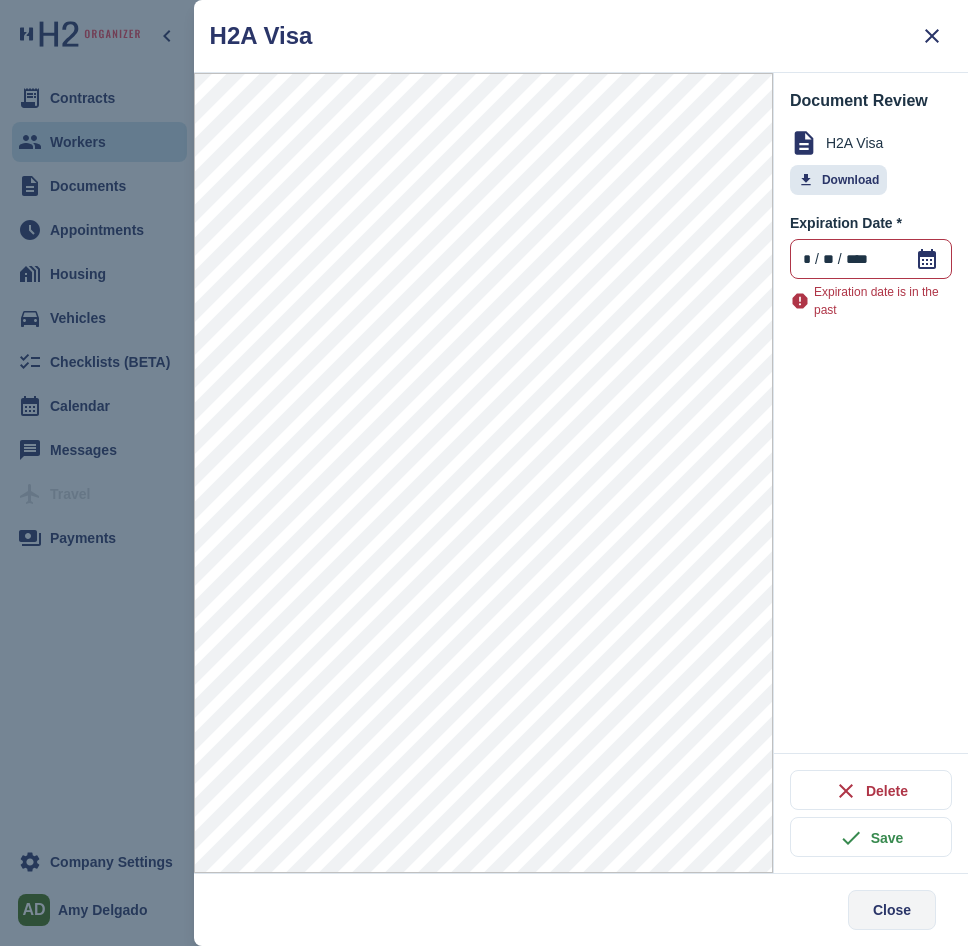 click on "Close" at bounding box center (892, 910) 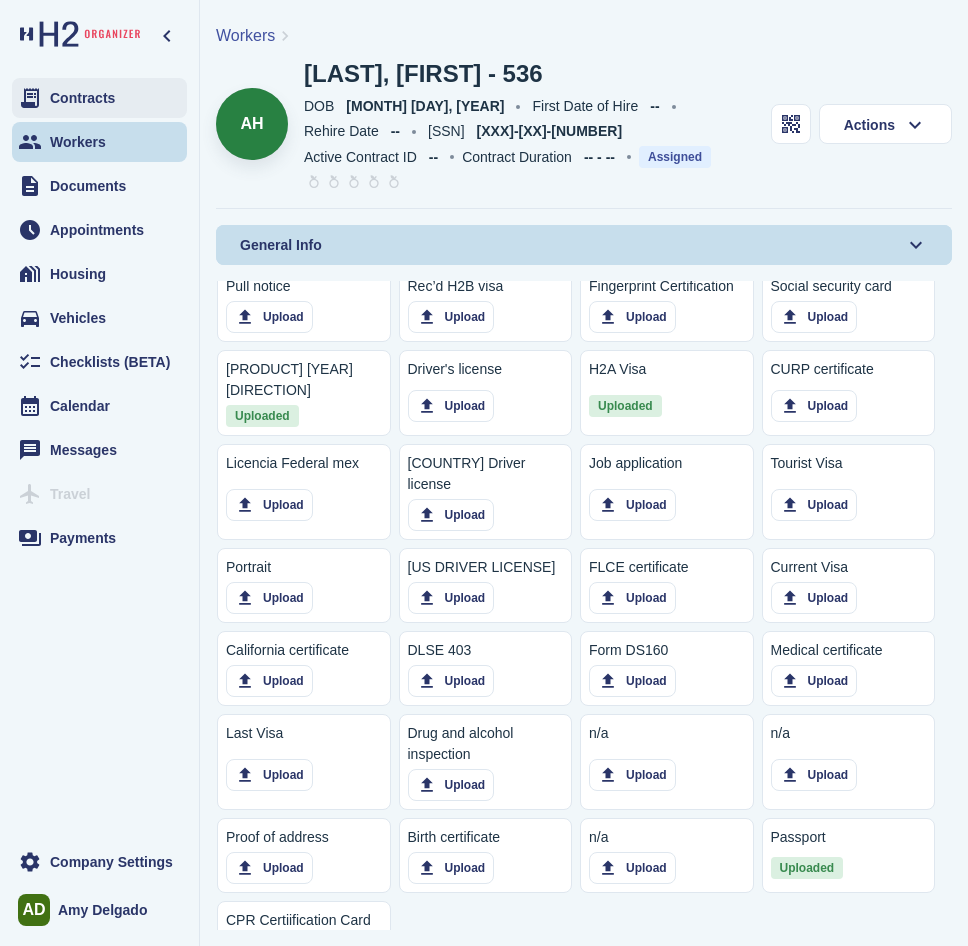 click on "Contracts" at bounding box center [99, 98] 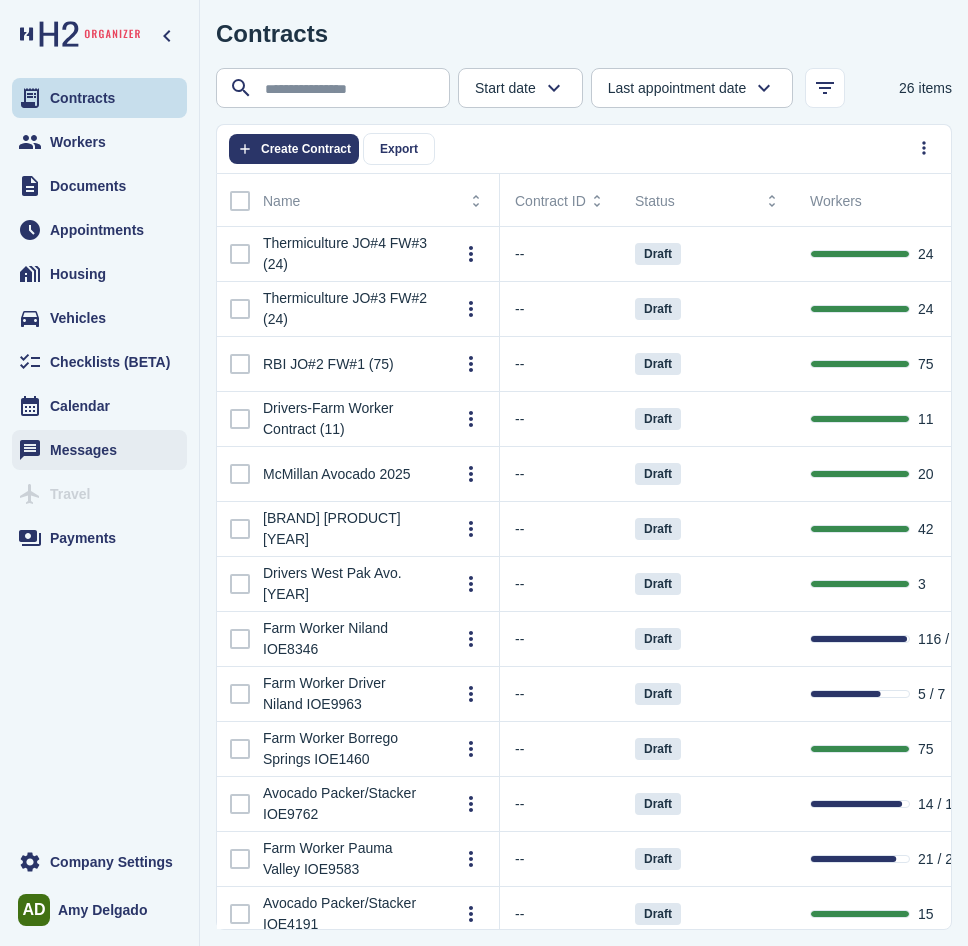 click on "Messages" at bounding box center [99, 450] 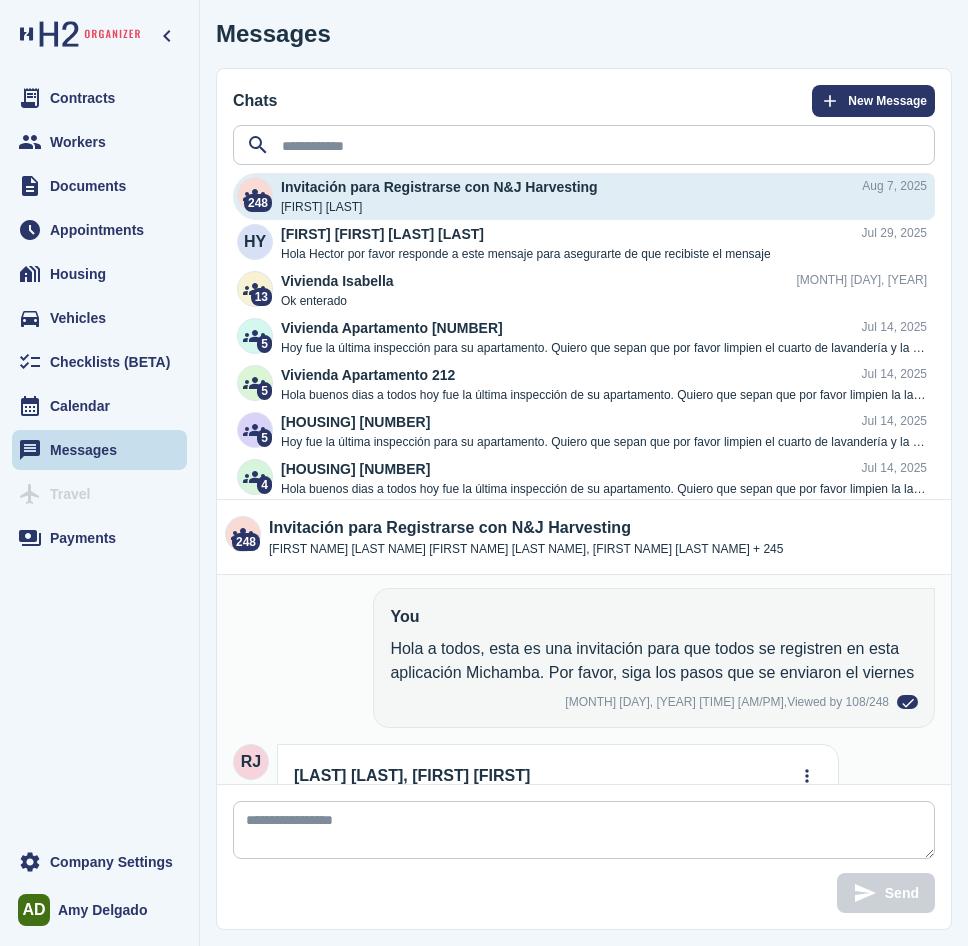 scroll, scrollTop: 0, scrollLeft: 0, axis: both 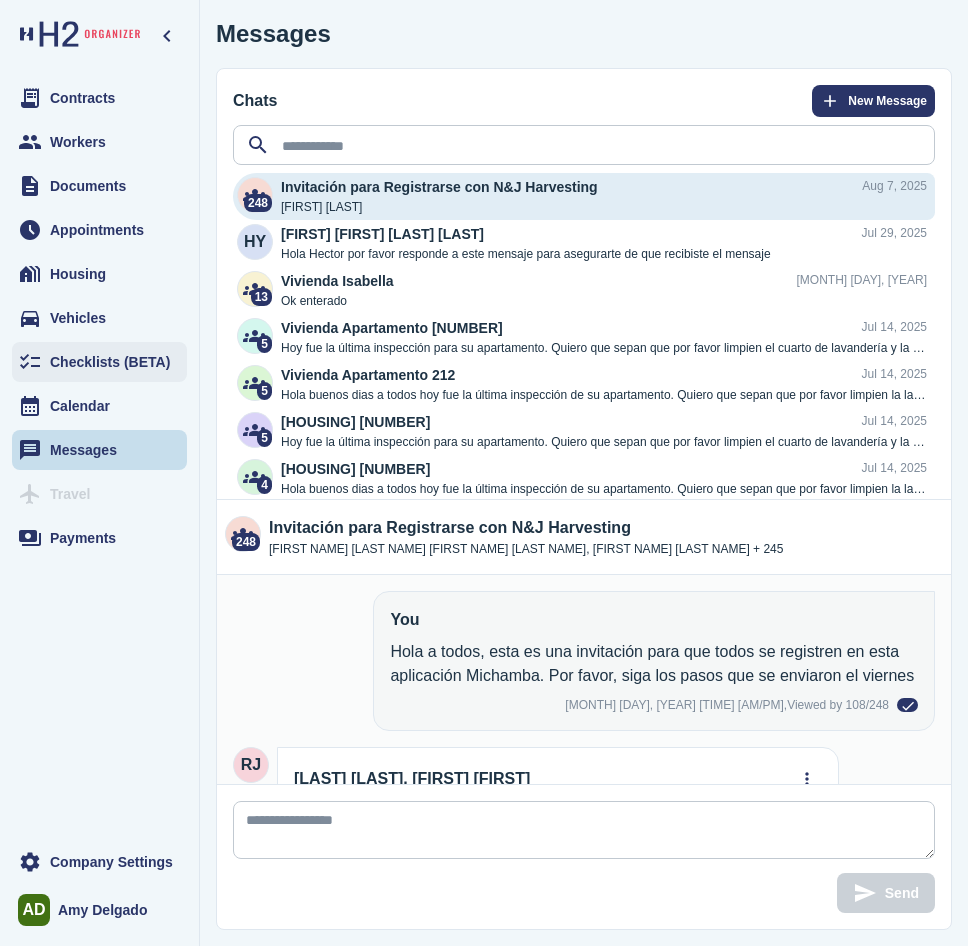 click on "Checklists (BETA)" at bounding box center [110, 362] 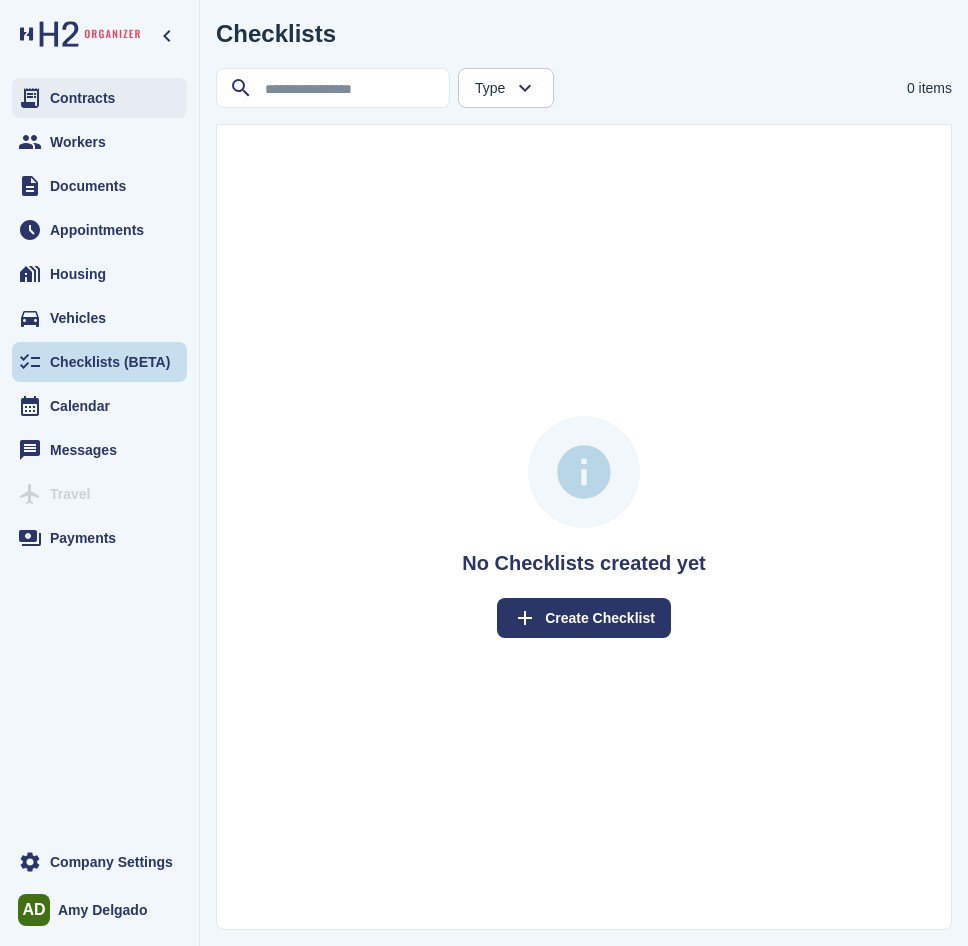 click on "Contracts" at bounding box center (99, 98) 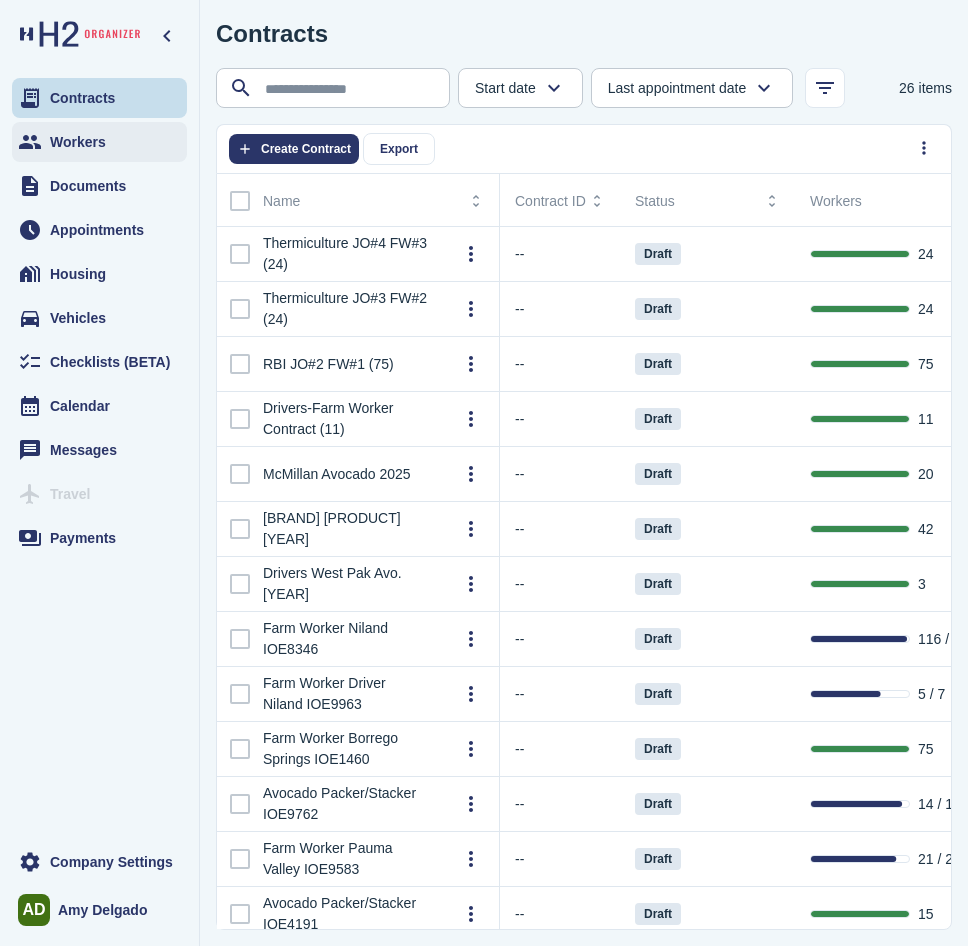 click on "Workers" at bounding box center (78, 142) 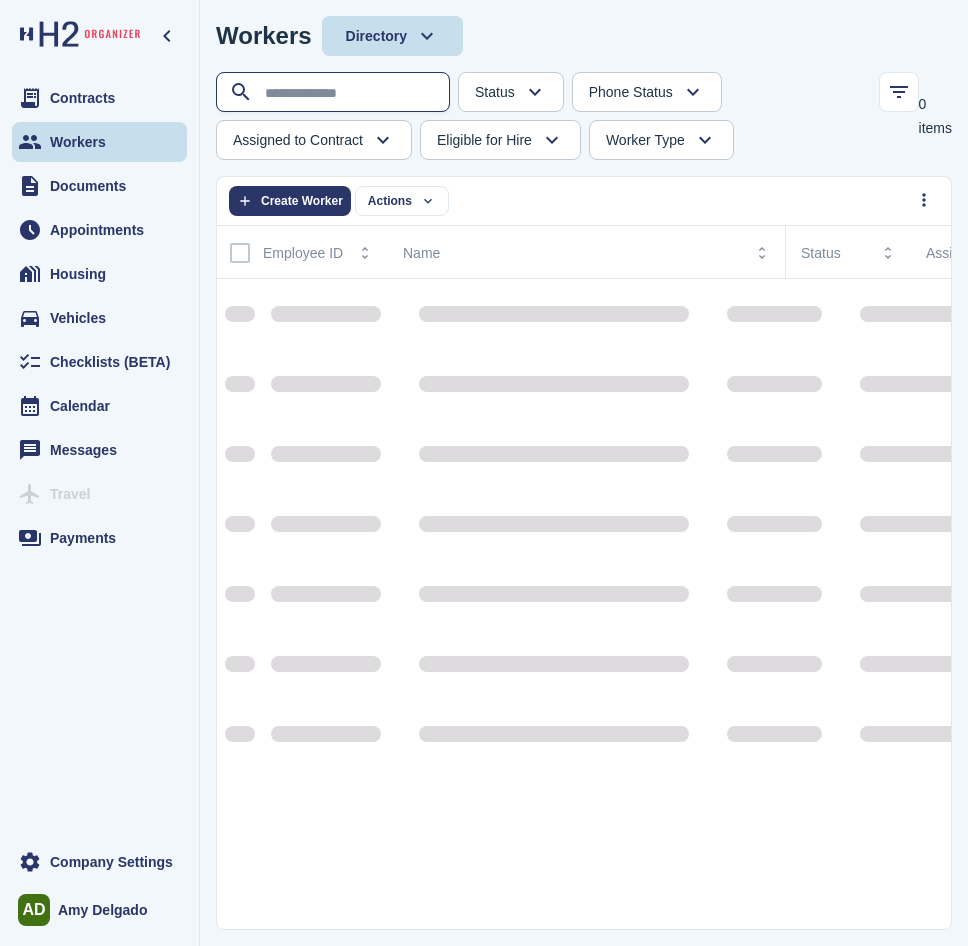 click at bounding box center [335, 93] 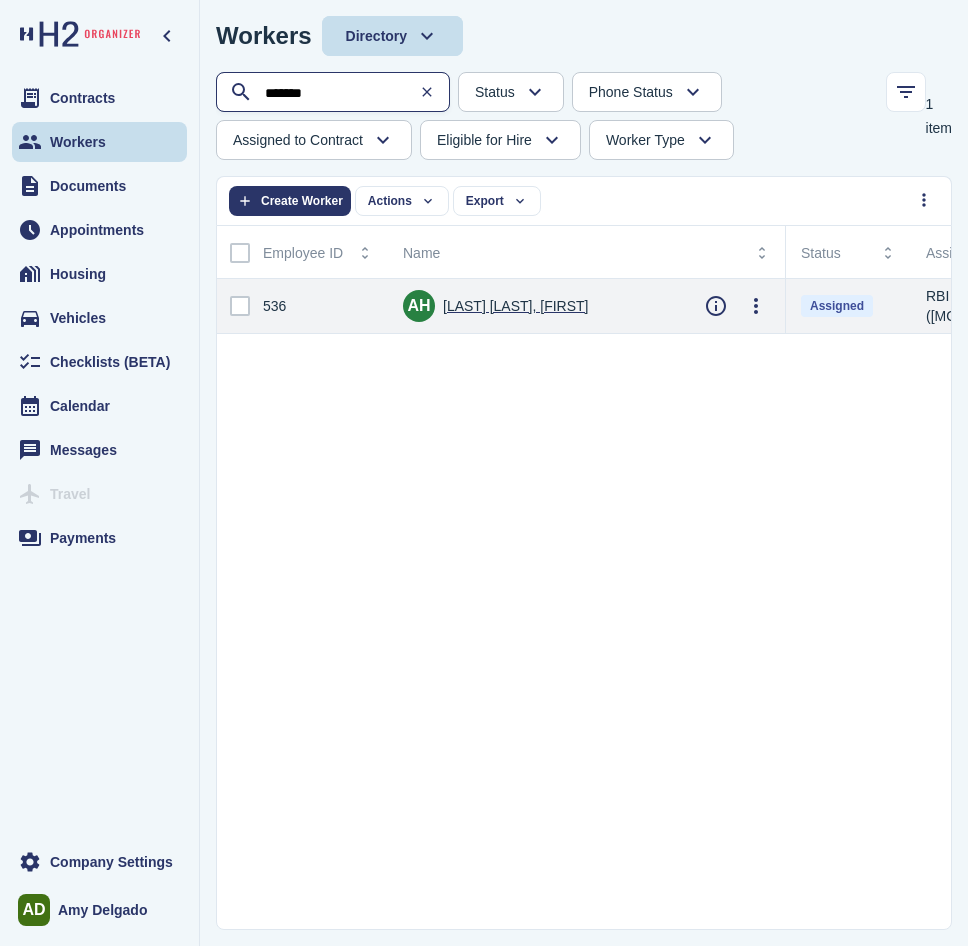 type on "*******" 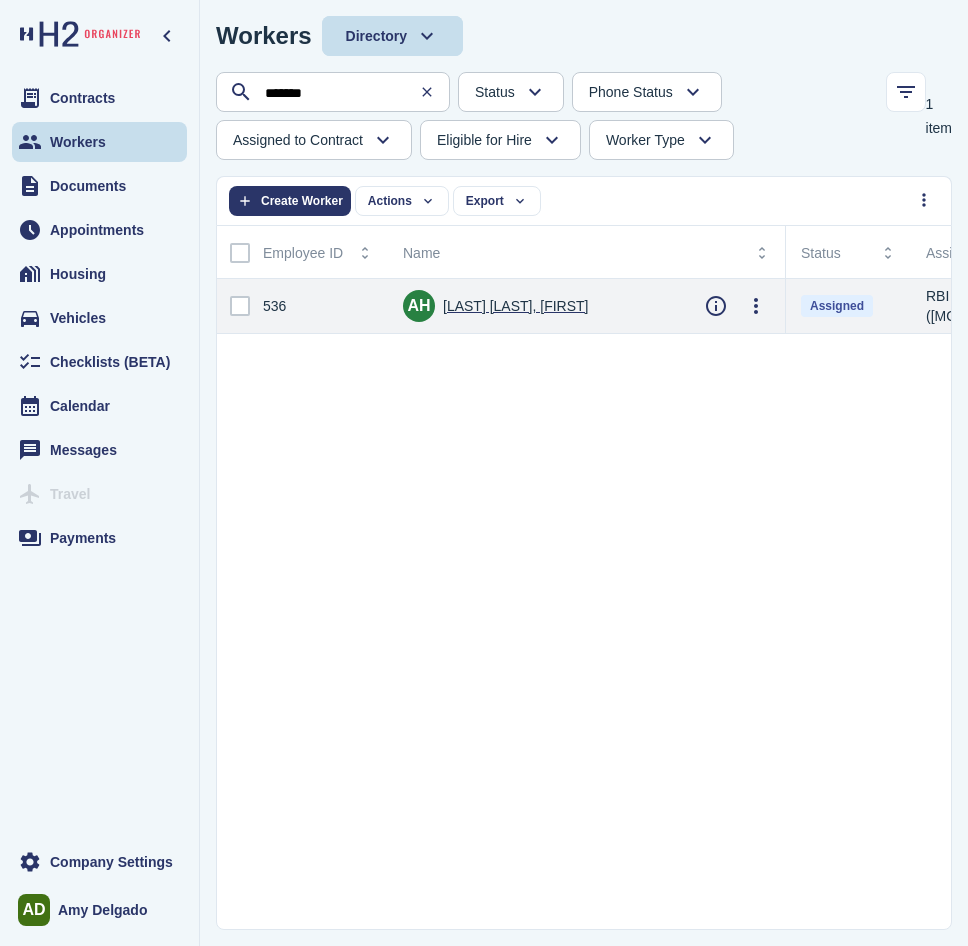 click on "[LAST] [LAST], [FIRST]" at bounding box center [515, 306] 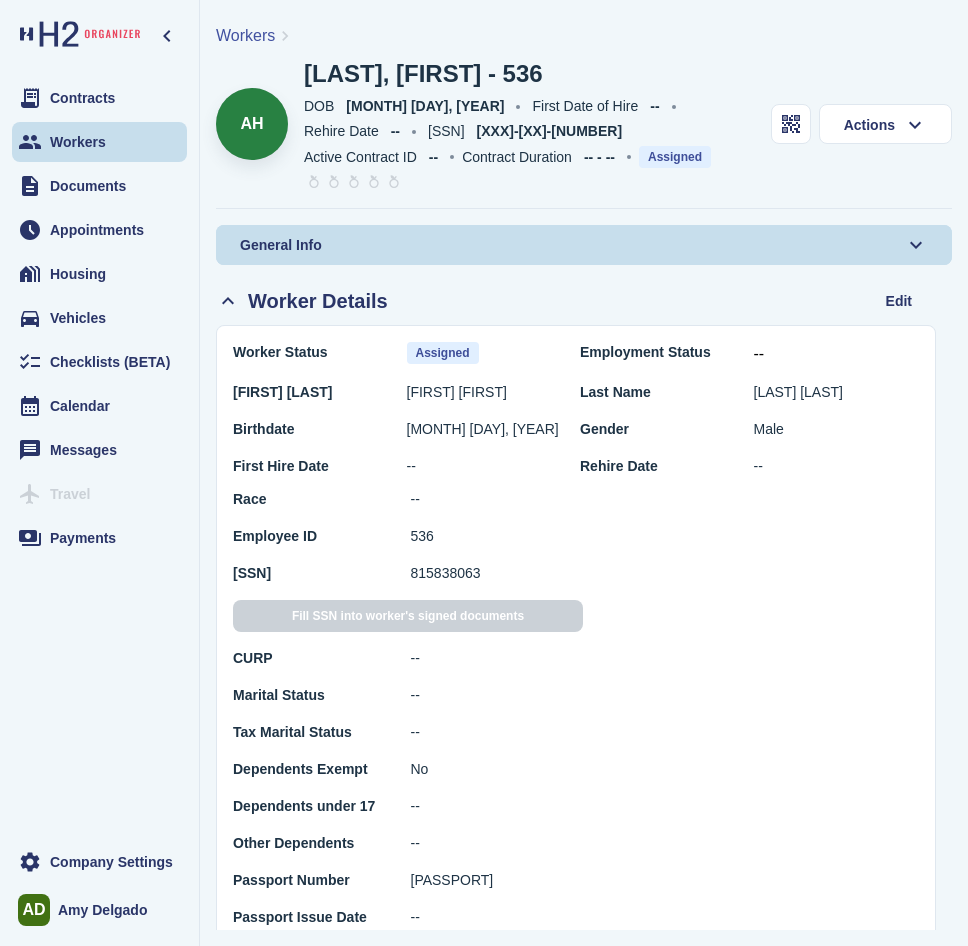 click on "General Info" at bounding box center [584, 245] 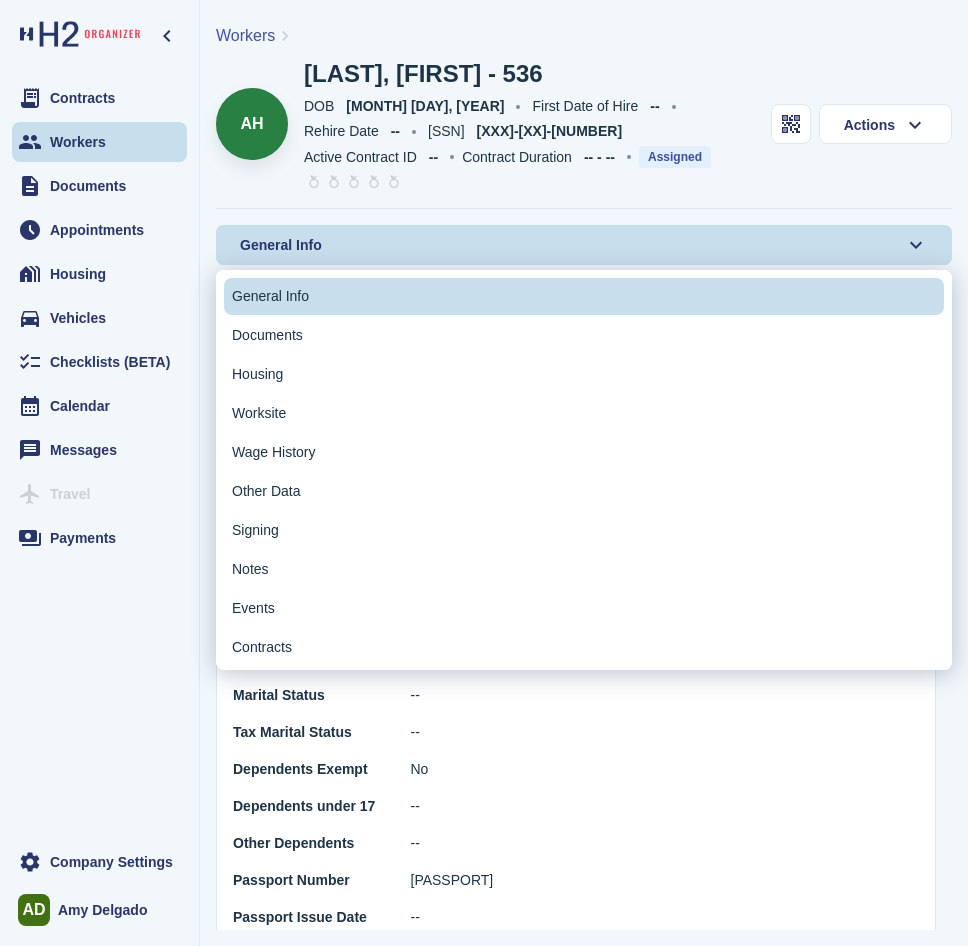click on "AH       Anaya Garrafa, Hugo Humberto - 536     DOB   DOB   Sep 21, 1998   First Date of Hire   First Date of Hire   --   Rehire Date   Rehire Date   --   SSN   SSN   XXX-XX-8063   Active Contract ID   Active Contract ID   --   Contract Duration   Contract Duration   -- - --   Assigned                                         Actions" at bounding box center [584, 132] 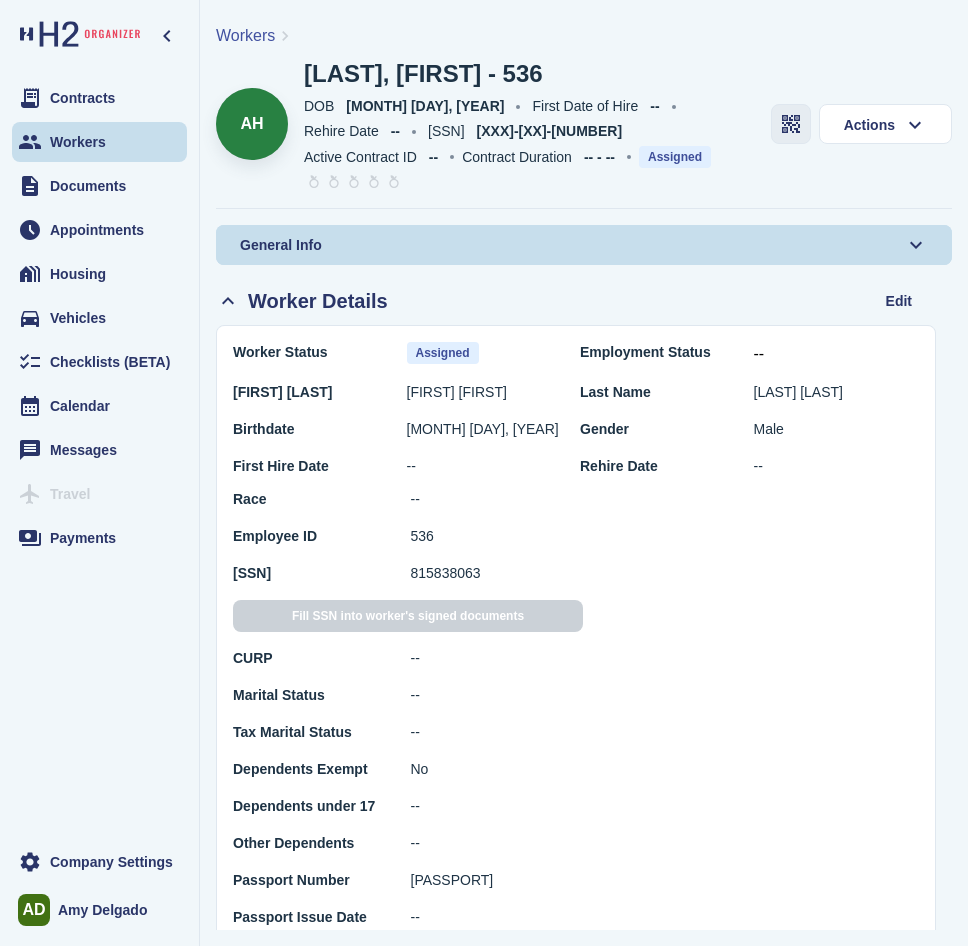 click at bounding box center [791, 124] 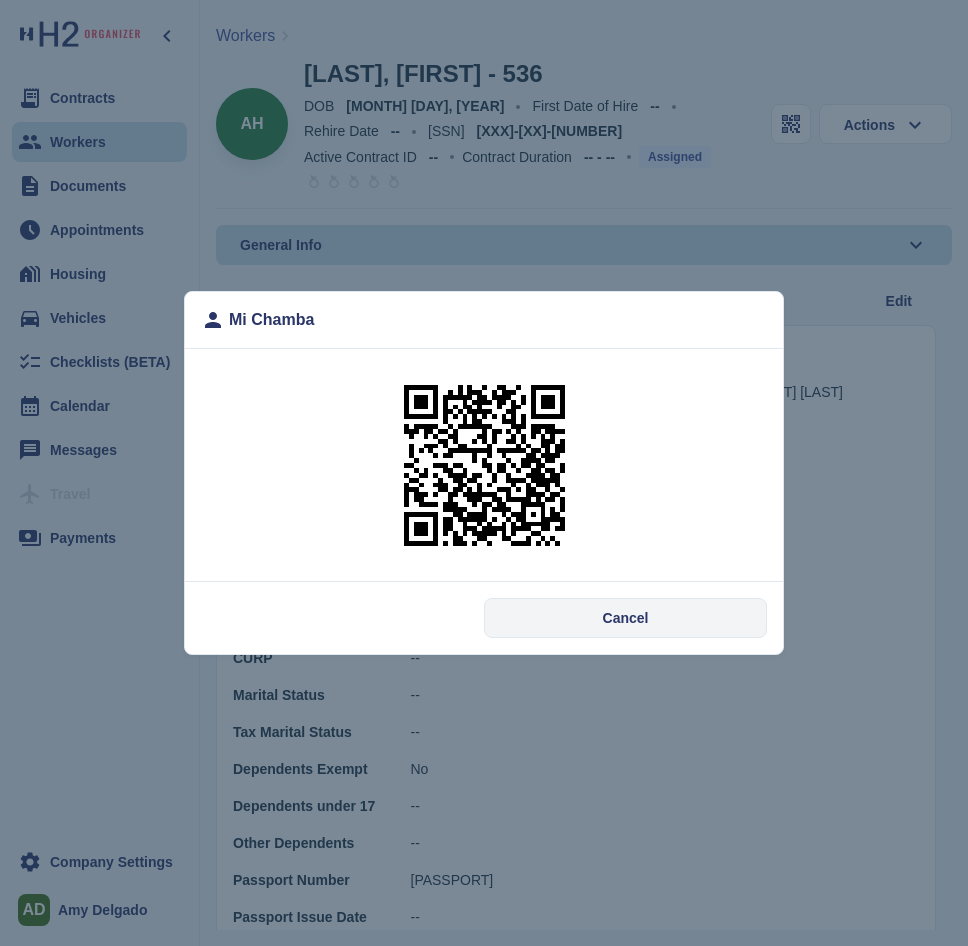 click on "Cancel" at bounding box center (625, 618) 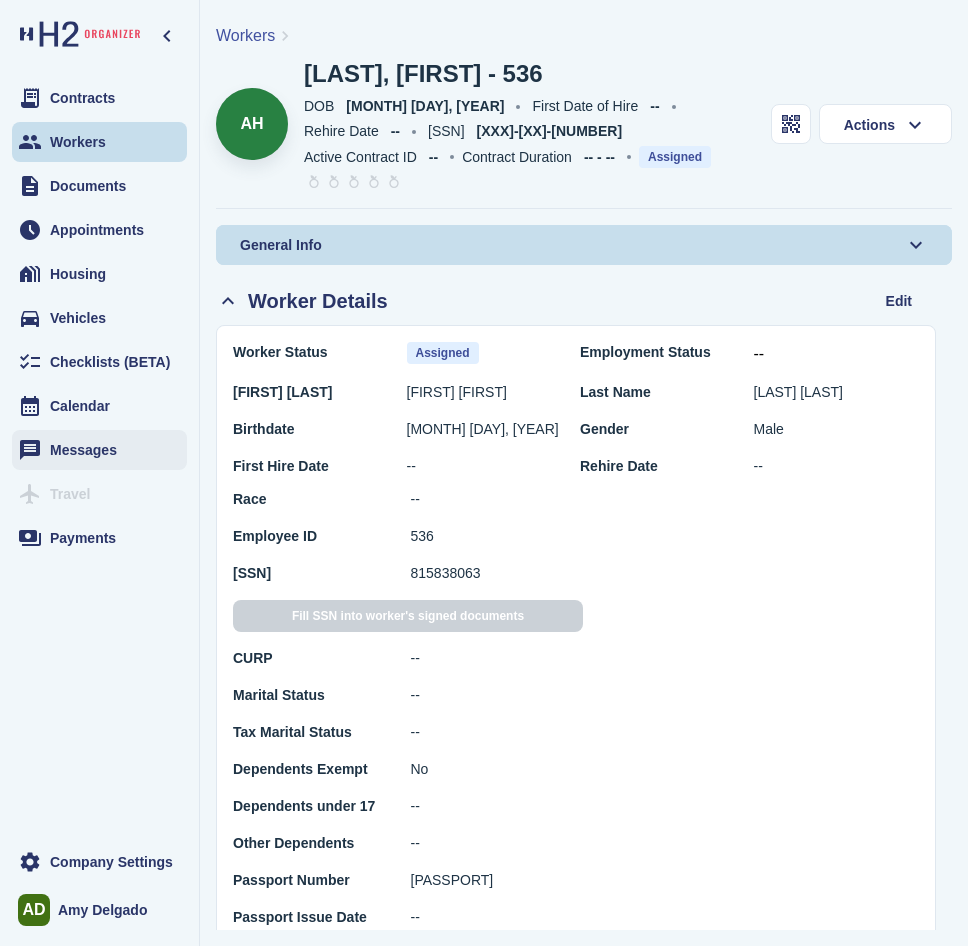 click on "Messages" at bounding box center (83, 450) 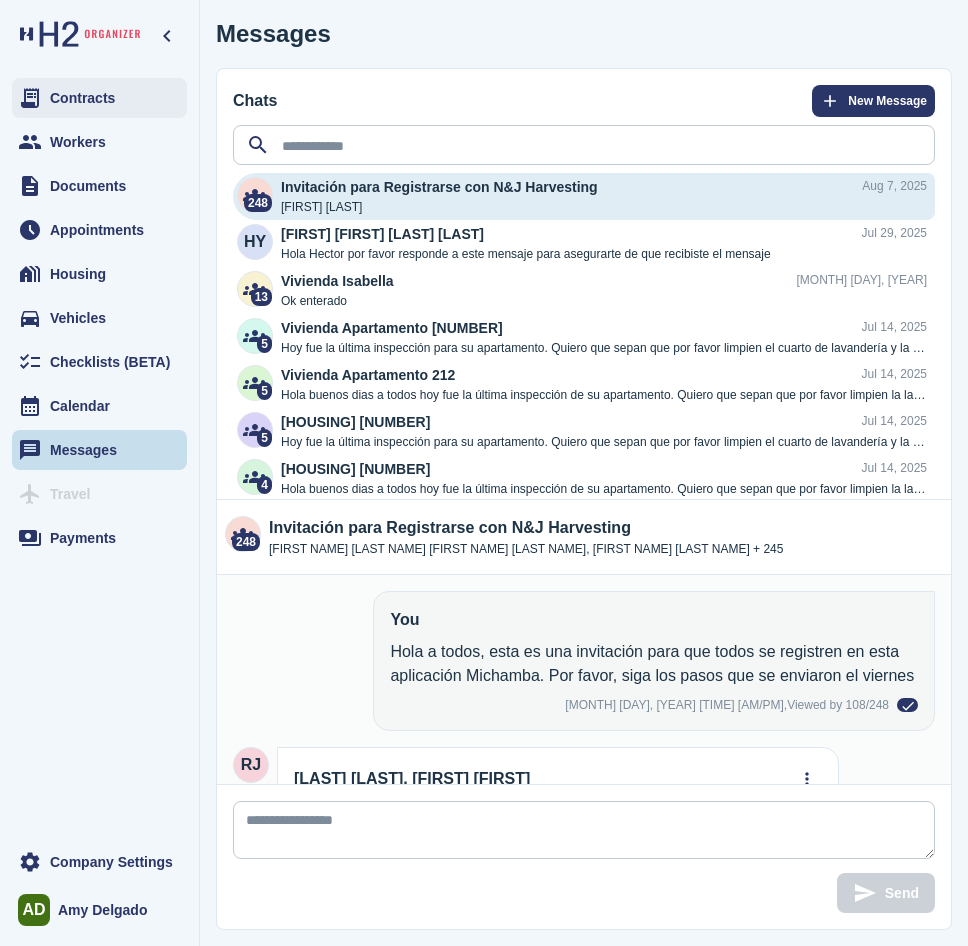 click on "Contracts" at bounding box center (99, 98) 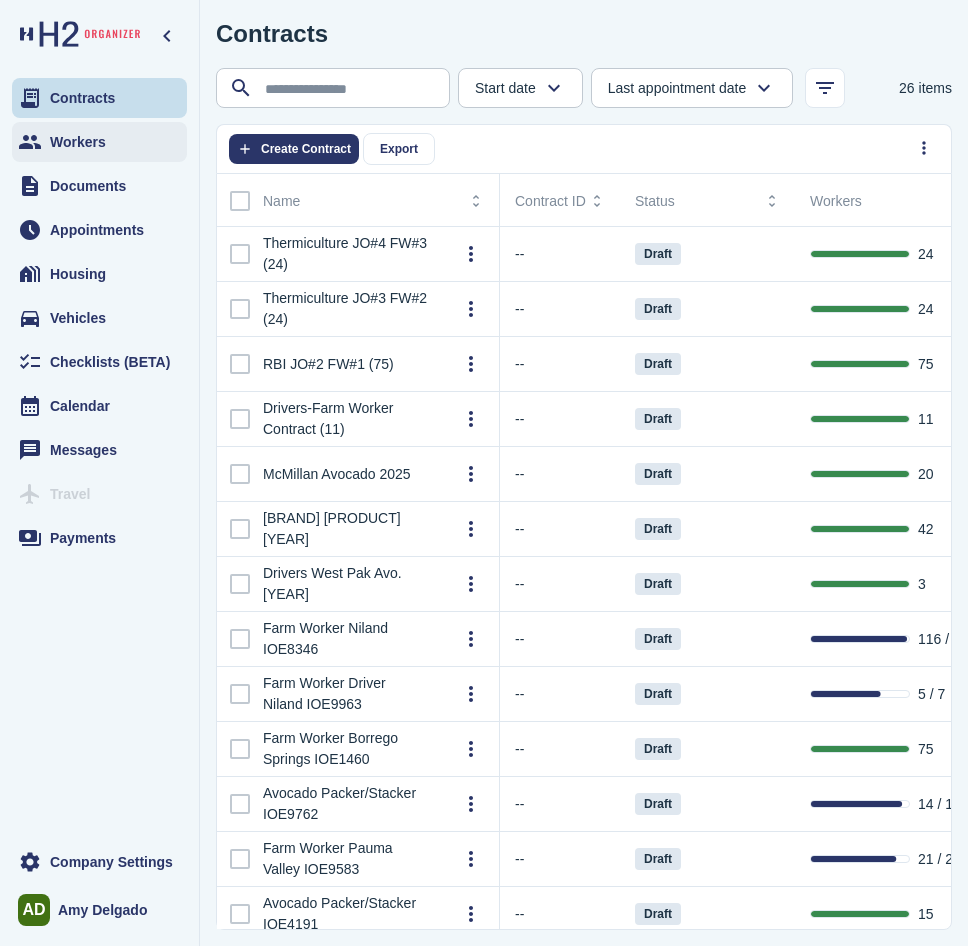 click on "Workers" at bounding box center (78, 142) 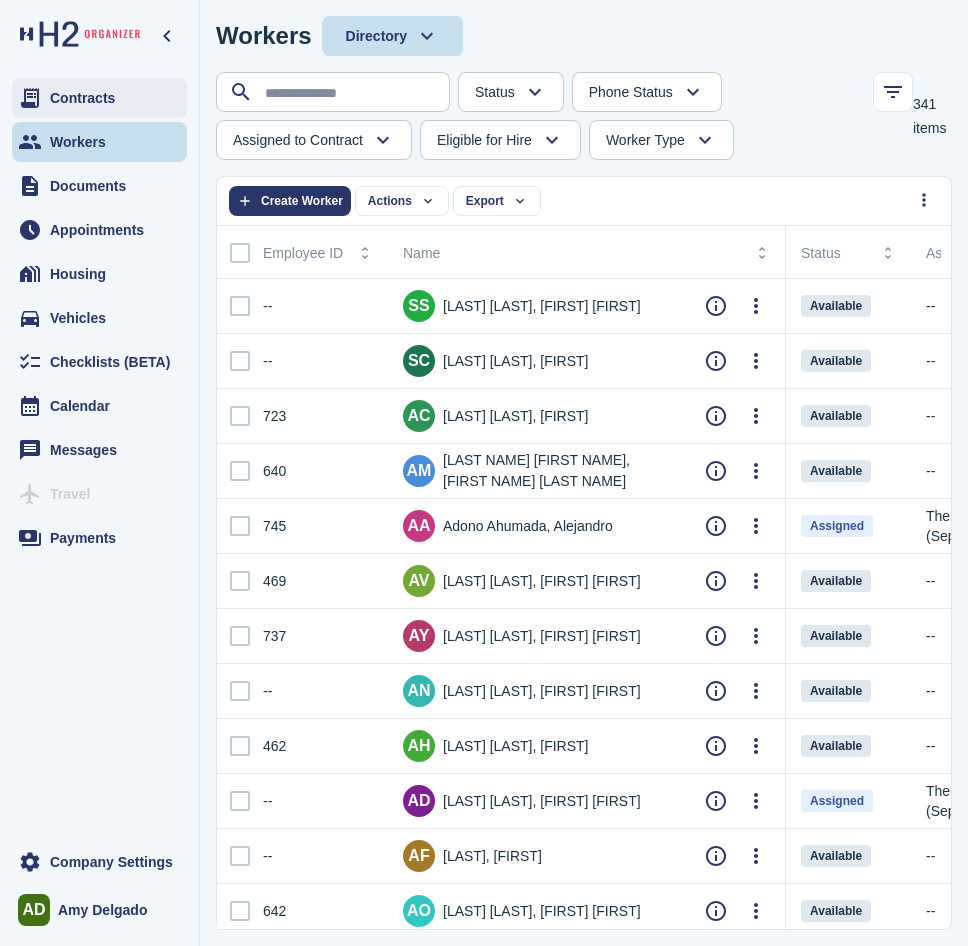 click on "Contracts" at bounding box center [82, 98] 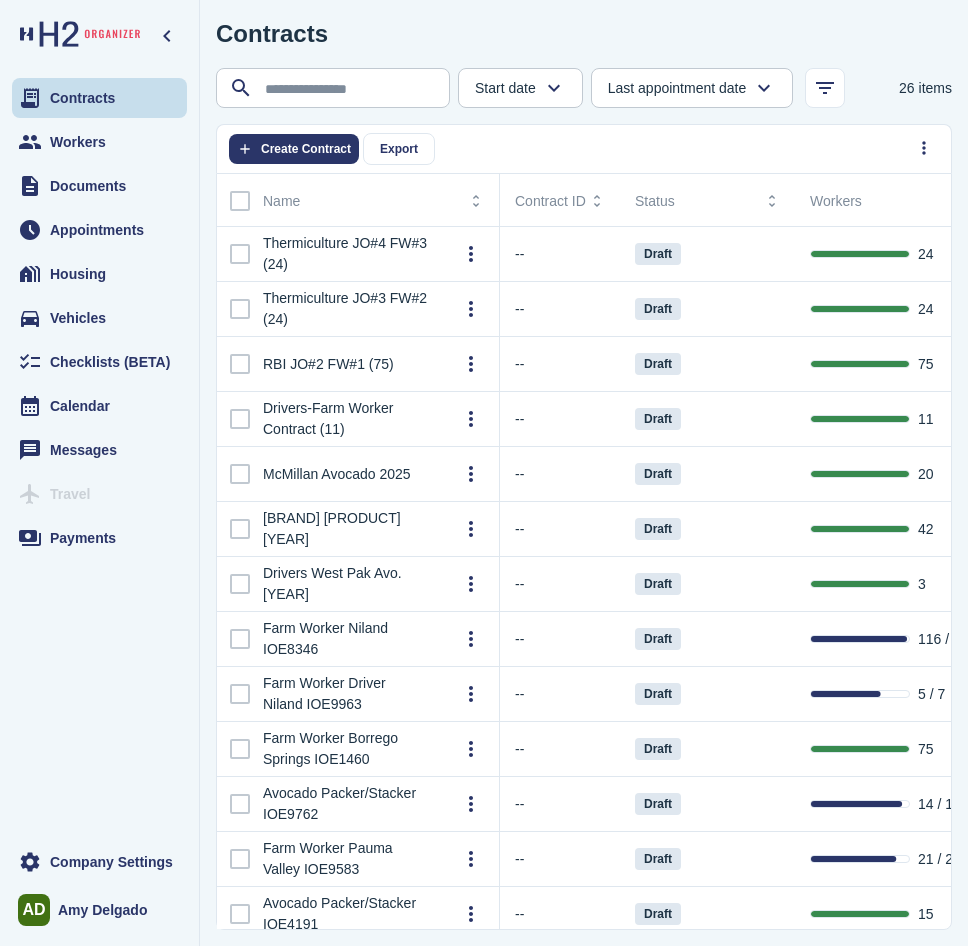 scroll, scrollTop: 0, scrollLeft: 43, axis: horizontal 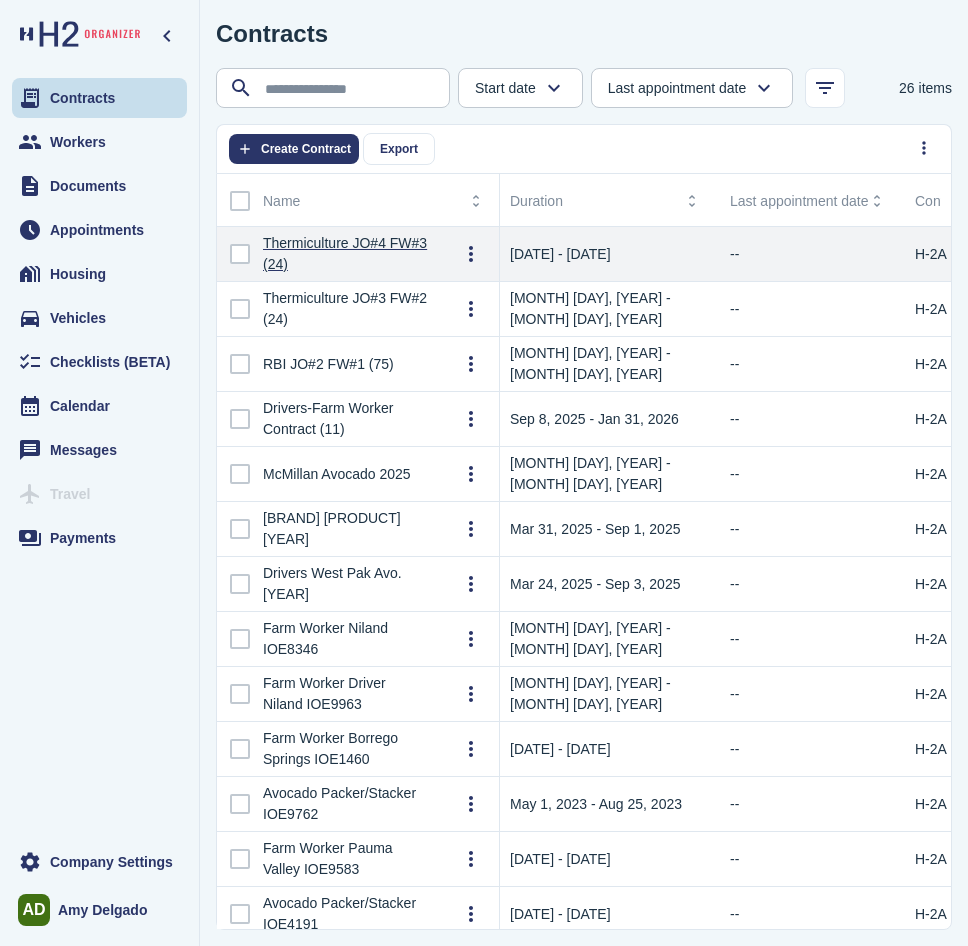 click on "Thermiculture JO#4 FW#3 (24)" at bounding box center (345, 254) 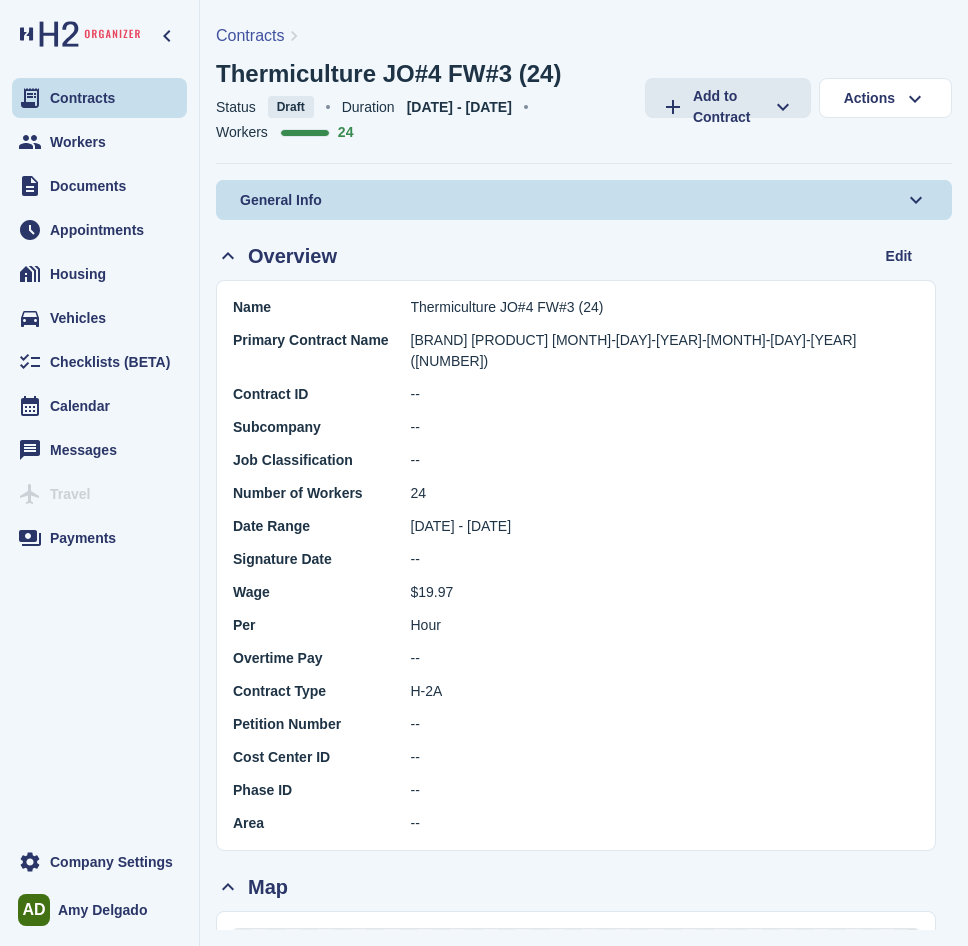 click on "General Info" at bounding box center [281, 200] 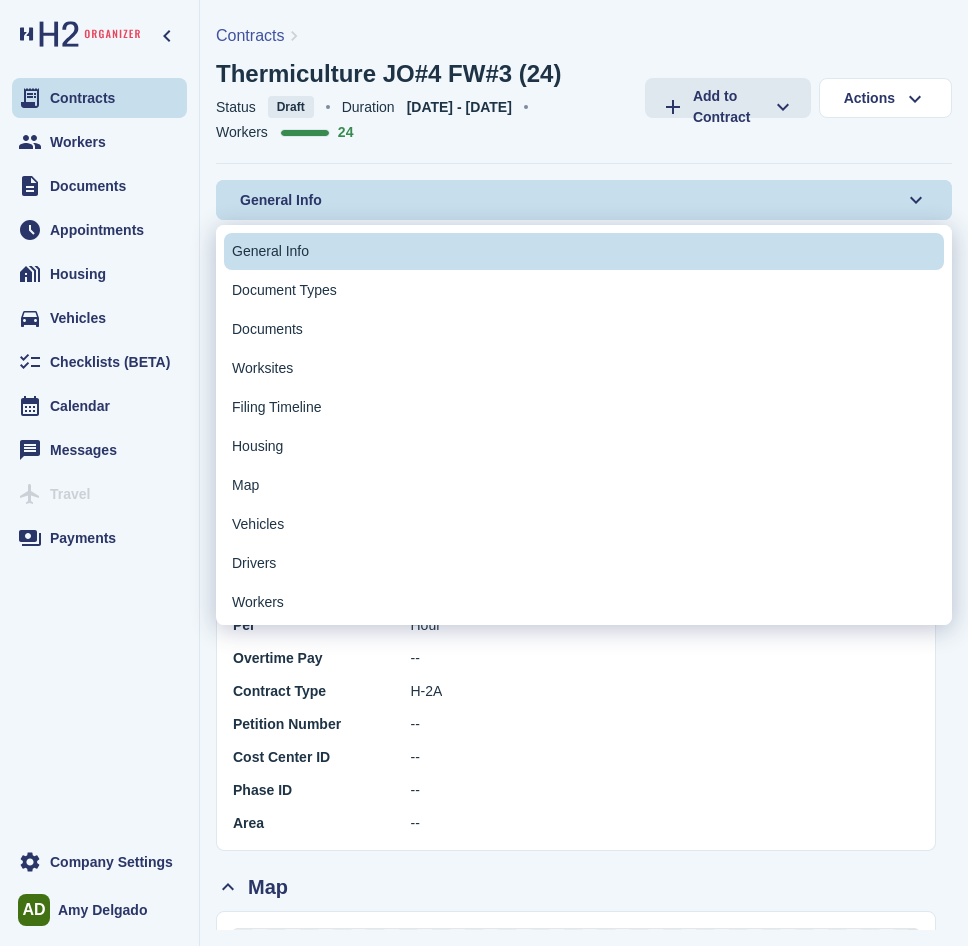 click on "Workers" at bounding box center (584, 602) 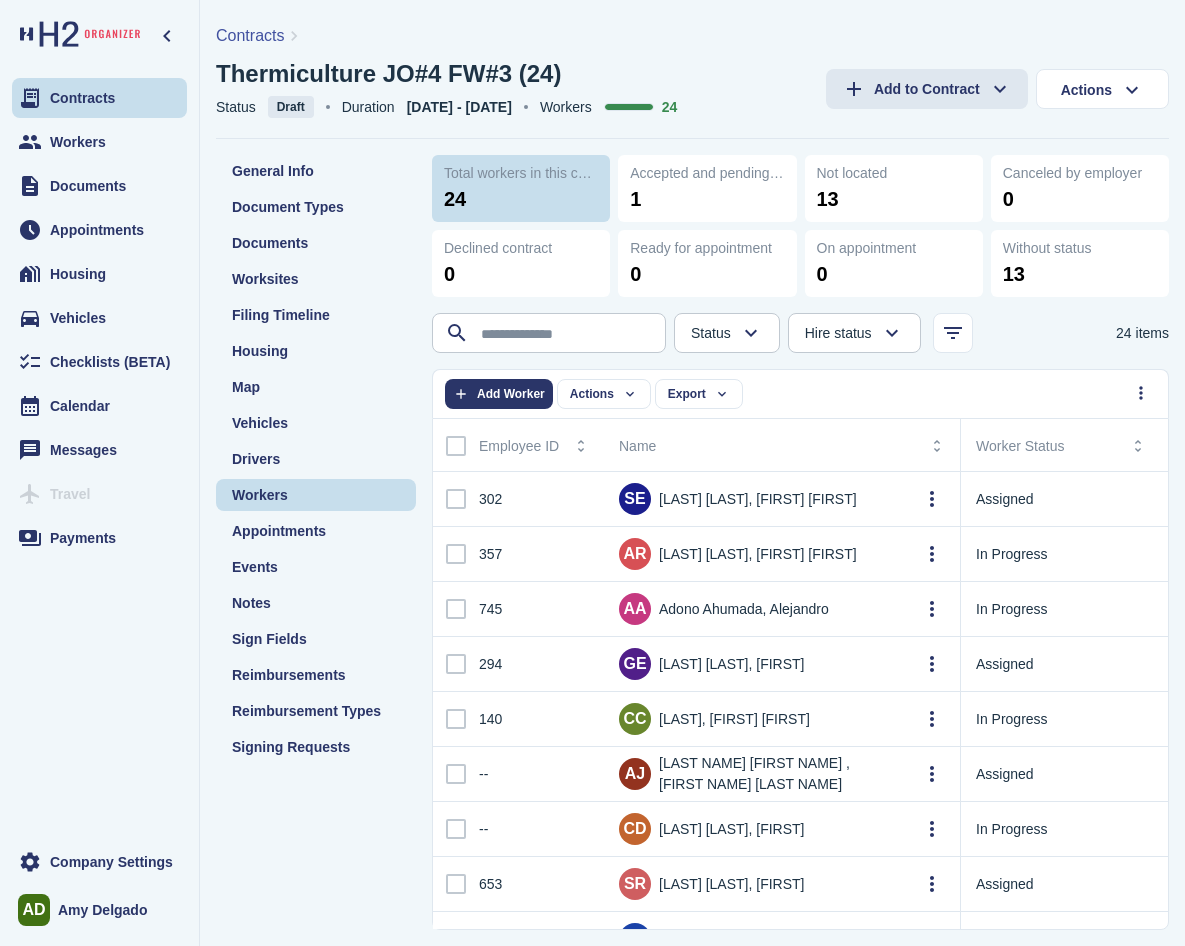 click on "Workers   Workers       24       Add to Contract           Actions         General Info Document Types Documents Worksites Filing Timeline Housing Map Vehicles Drivers Workers Appointments Events Notes Sign Fields Reimbursements Reimbursement Types Signing Requests     Total workers in this contract     24 Accepted and pending documents/action     1 Not located   2 Canceled by employer   0 Declined contract   0 Ready for appointment   0 On appointment   0 Without status   2                   Status         Assigned In Progress Ready for appointment Assigned to appointment Complete Canceled" at bounding box center (692, 473) 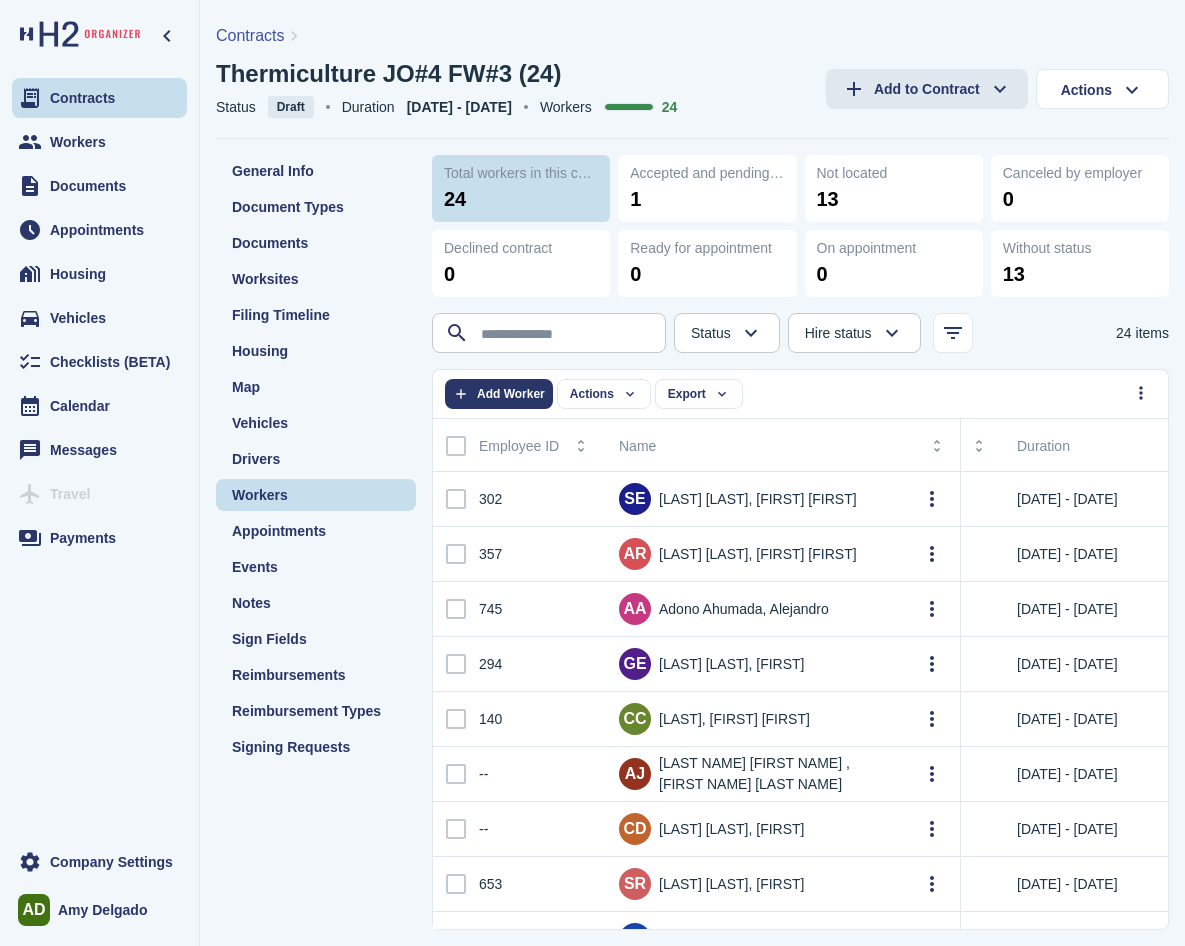 scroll, scrollTop: 0, scrollLeft: 358, axis: horizontal 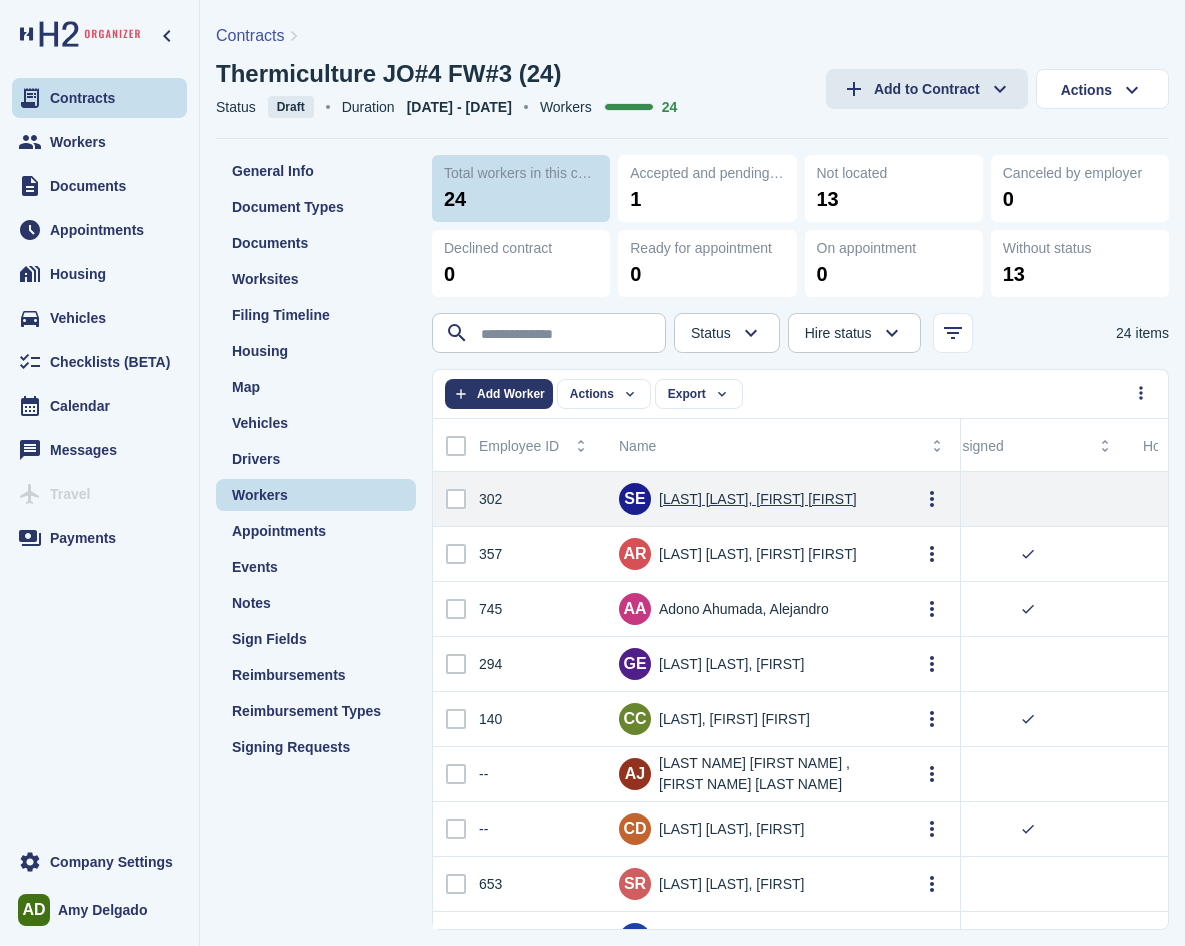 click on "[LAST] [LAST], [FIRST] [FIRST]" at bounding box center [758, 499] 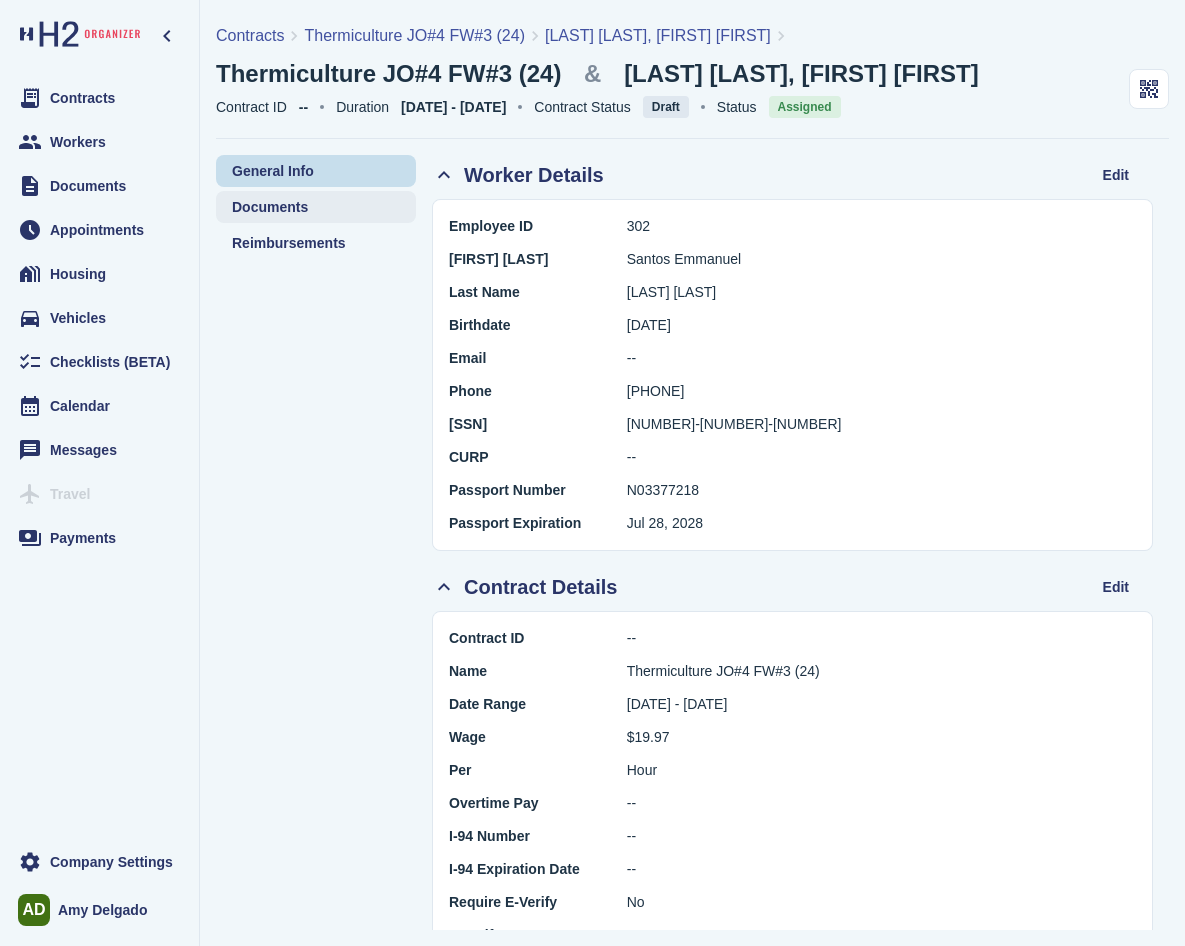 click on "Documents" at bounding box center (270, 207) 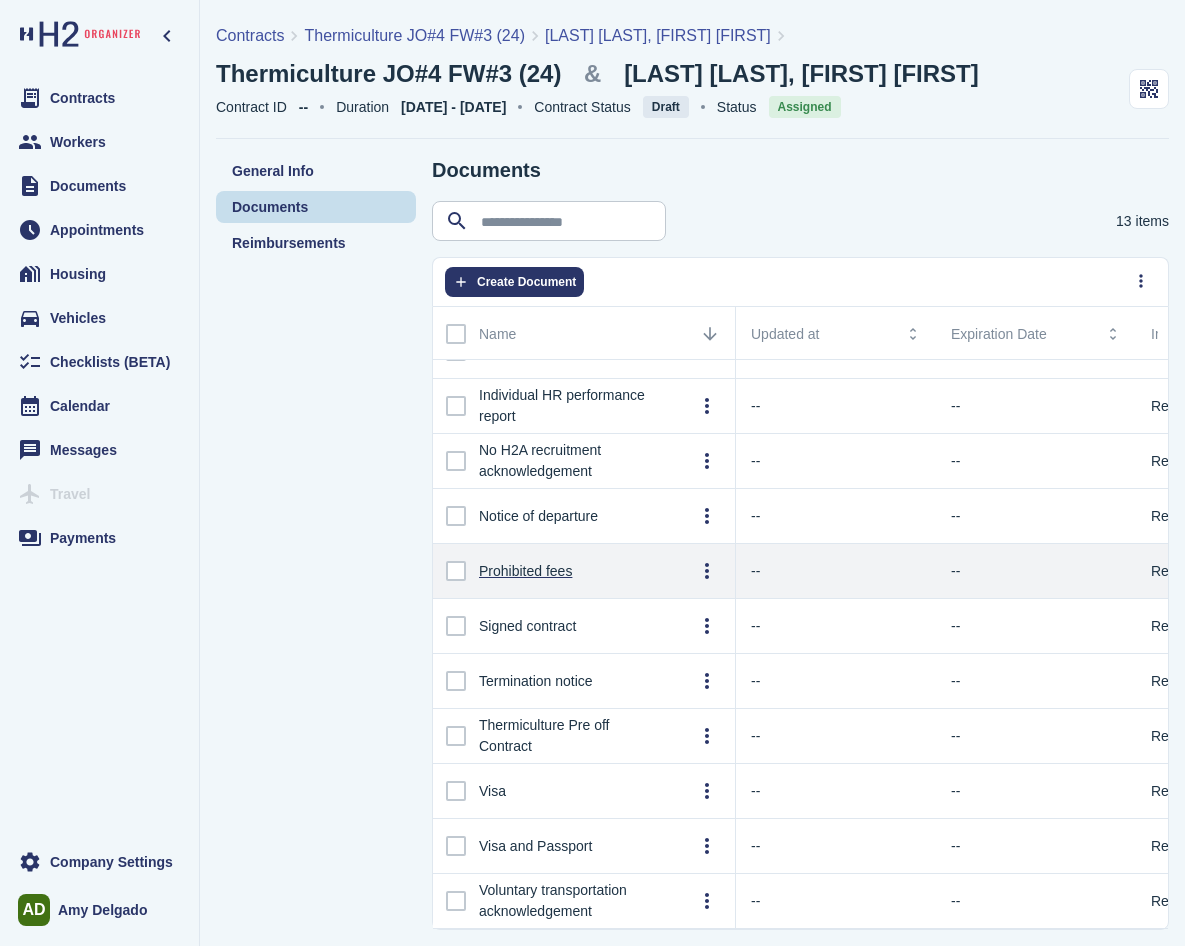 scroll, scrollTop: 155, scrollLeft: 0, axis: vertical 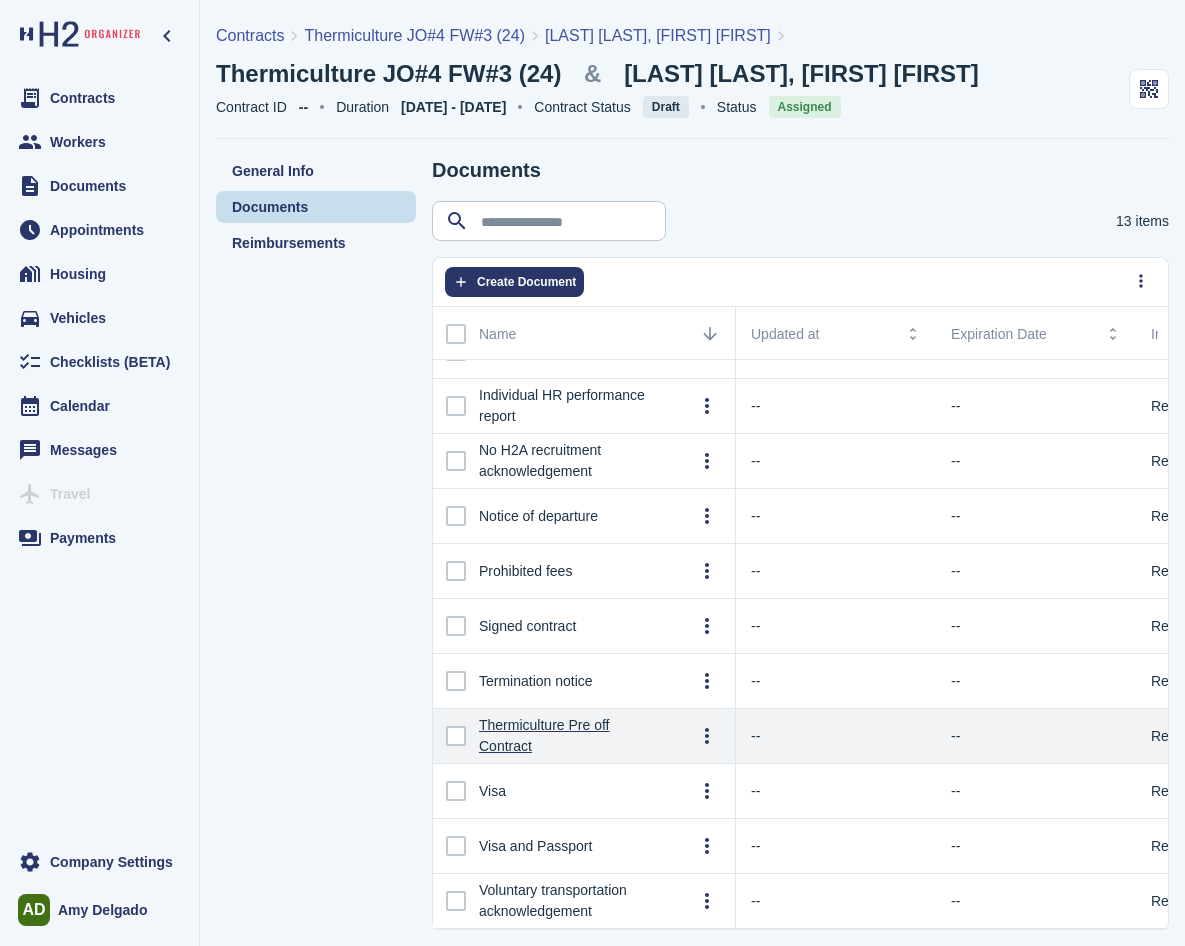 click on "Thermiculture Pre off Contract" at bounding box center [571, 736] 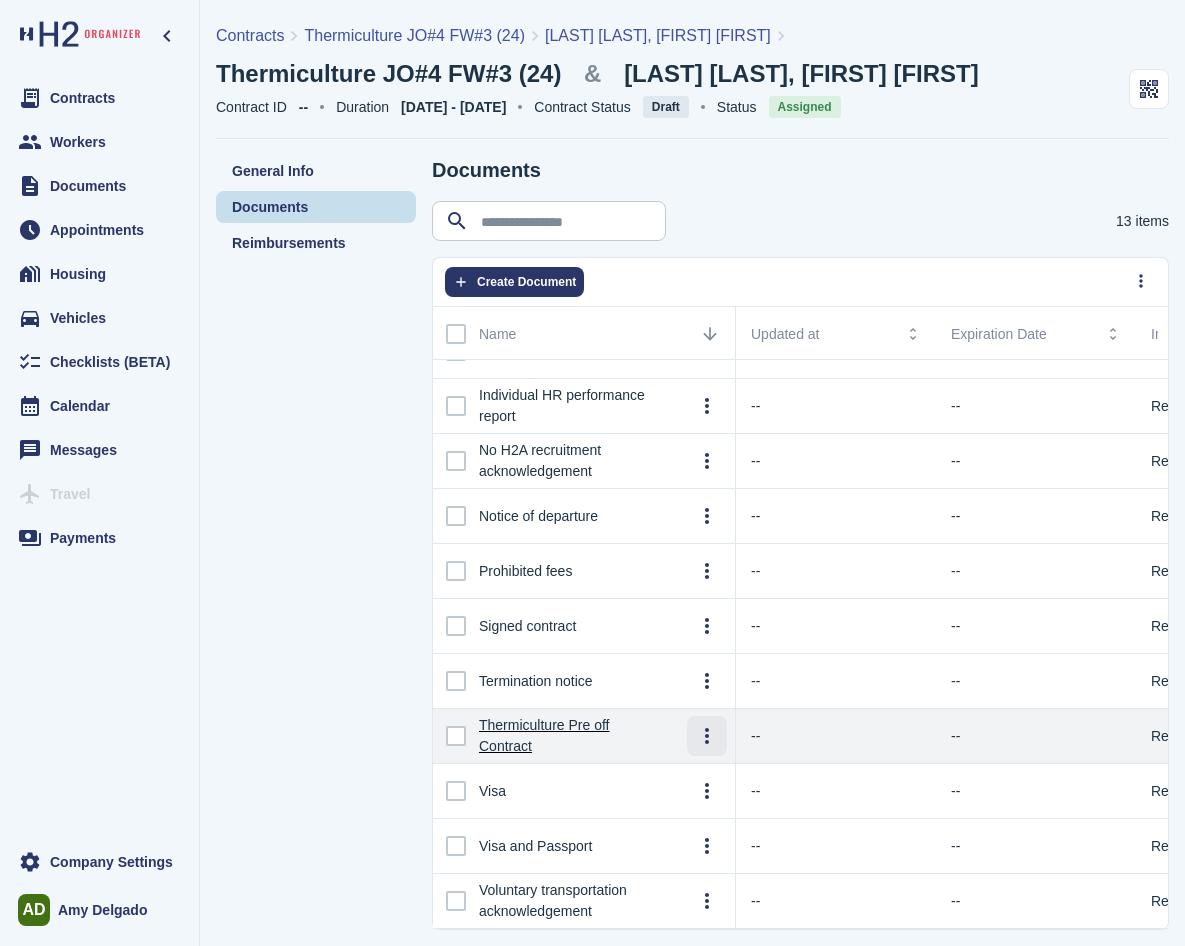 click at bounding box center (707, 736) 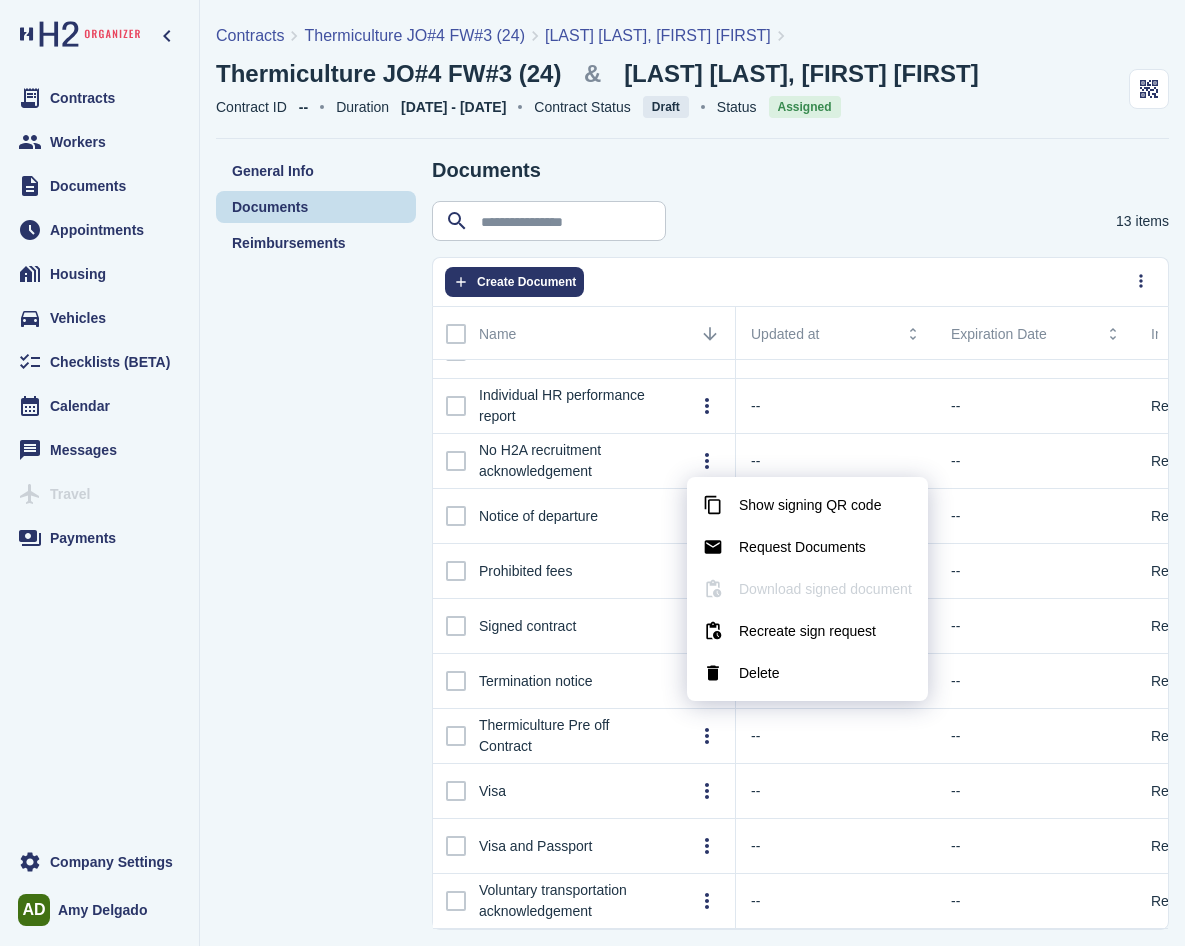 click on "Show signing QR code" at bounding box center [810, 505] 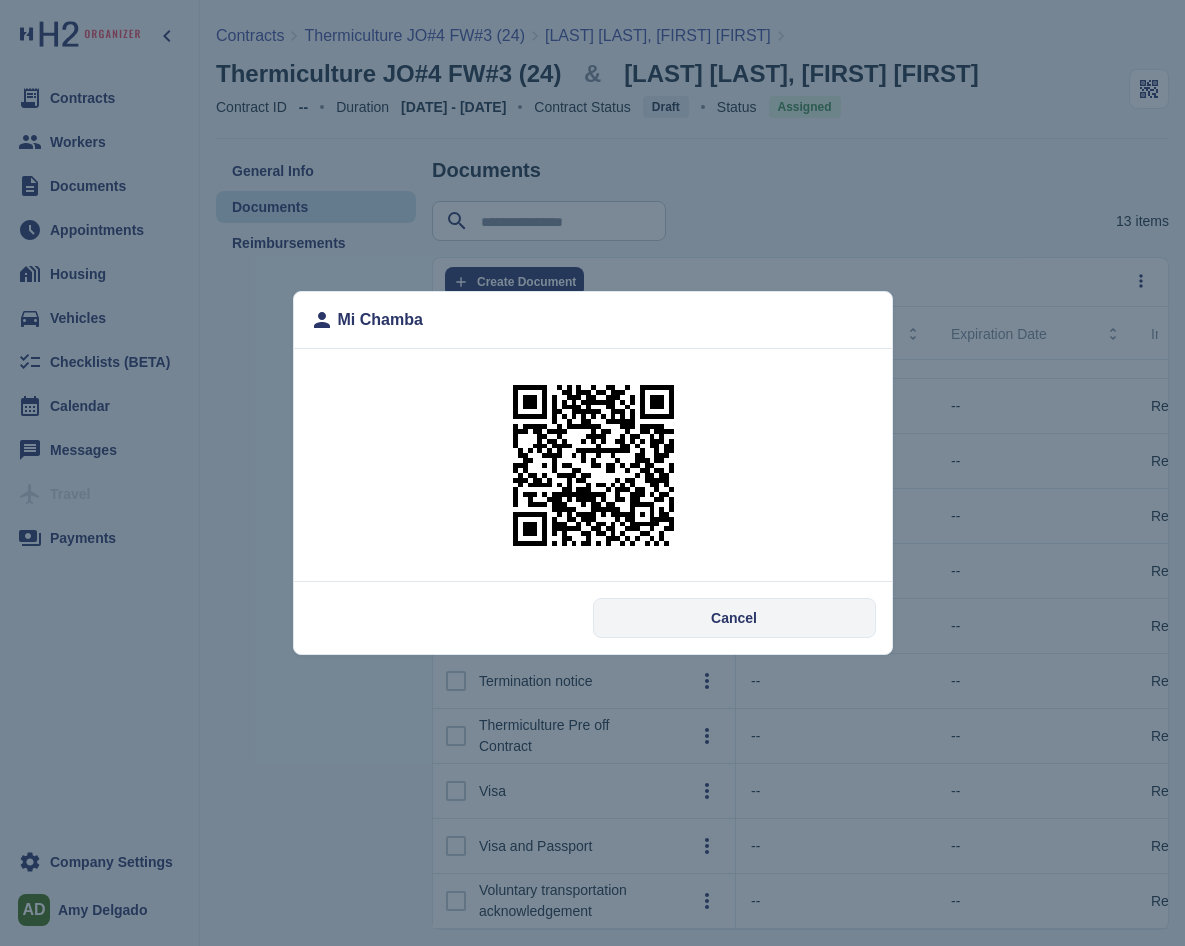 drag, startPoint x: 686, startPoint y: 159, endPoint x: 548, endPoint y: 91, distance: 153.84407 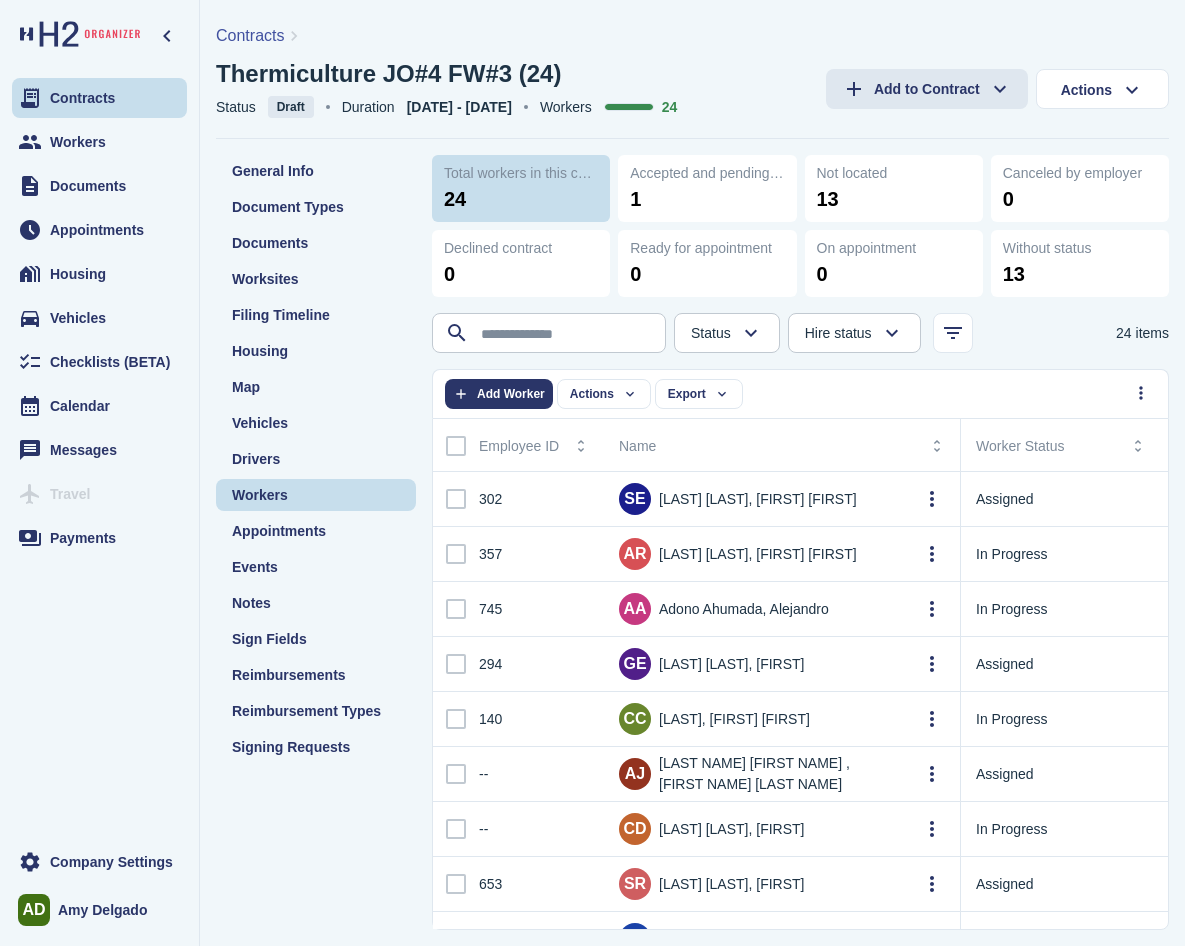scroll, scrollTop: 0, scrollLeft: 64, axis: horizontal 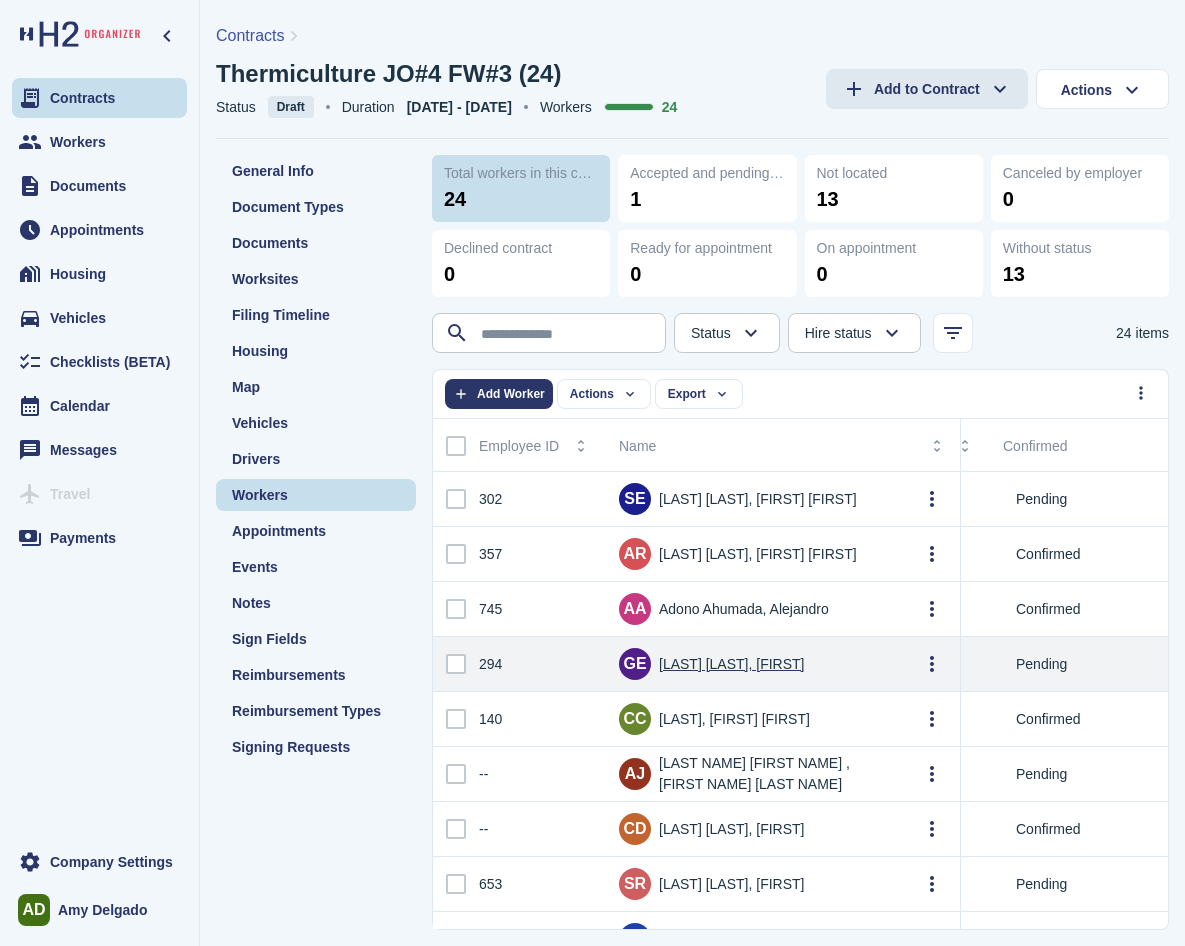 click on "[LAST] [LAST], [FIRST]" at bounding box center (731, 664) 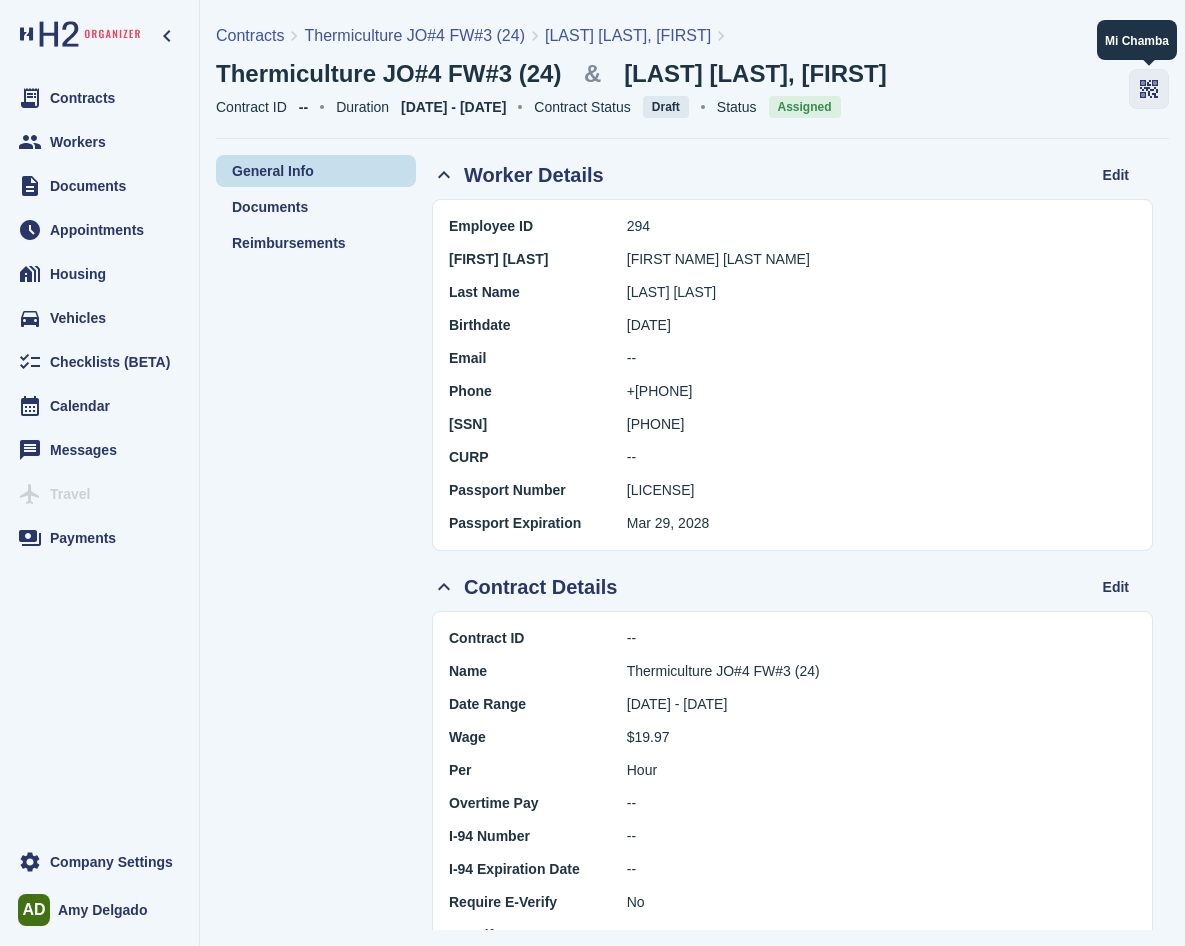 click at bounding box center [1149, 89] 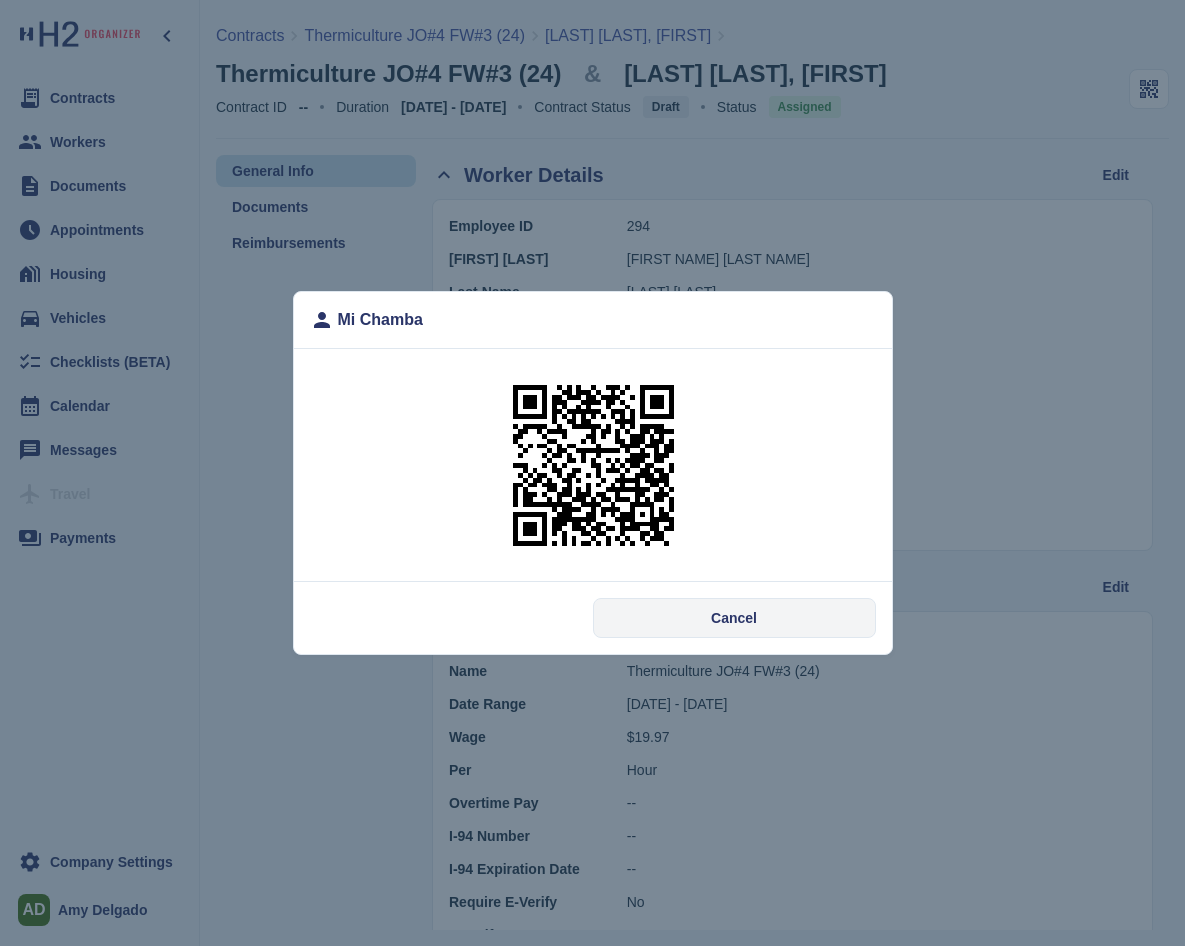 click on "Mi Chamba       Cancel" at bounding box center [592, 473] 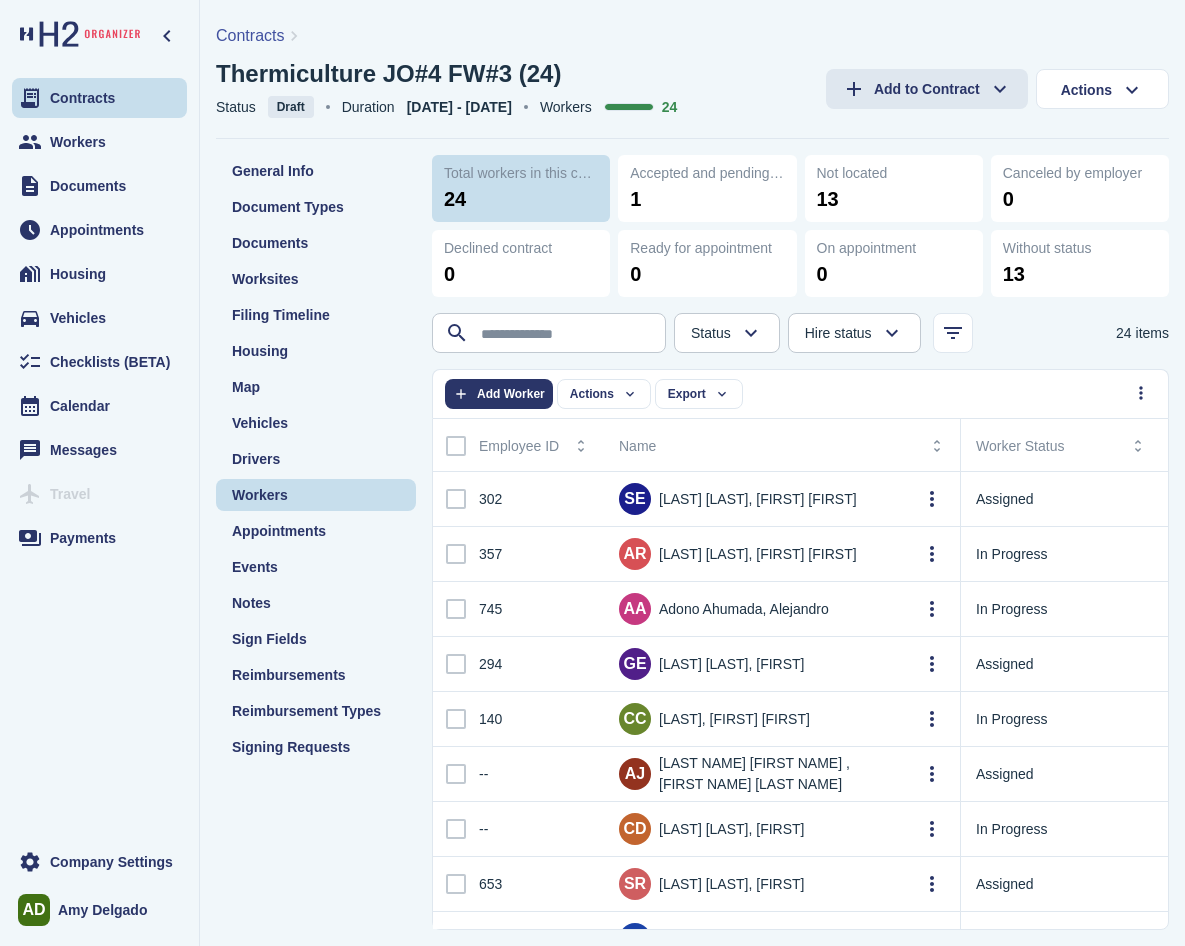 scroll, scrollTop: 0, scrollLeft: 168, axis: horizontal 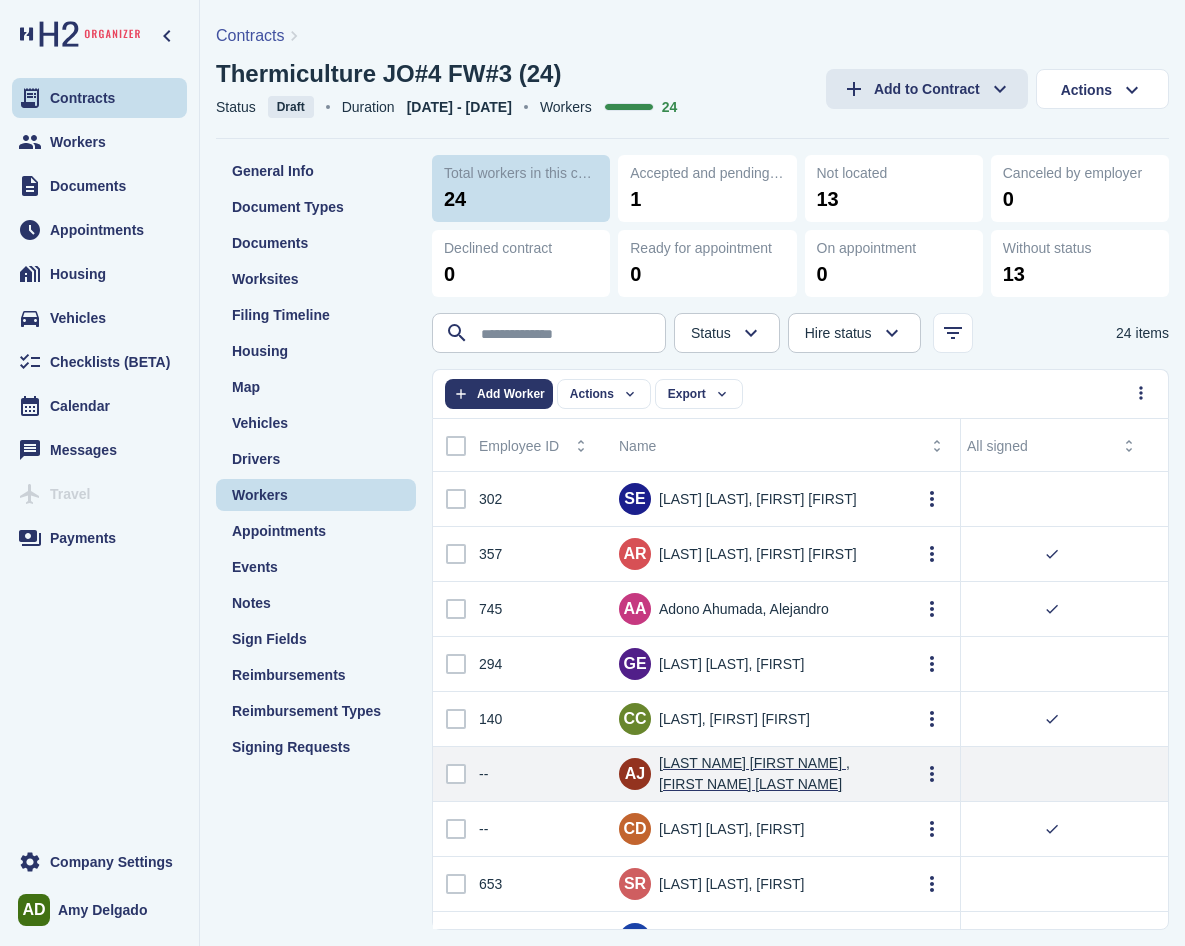 click on "[LAST NAME] [FIRST NAME] , [FIRST NAME] [LAST NAME]" at bounding box center [774, 774] 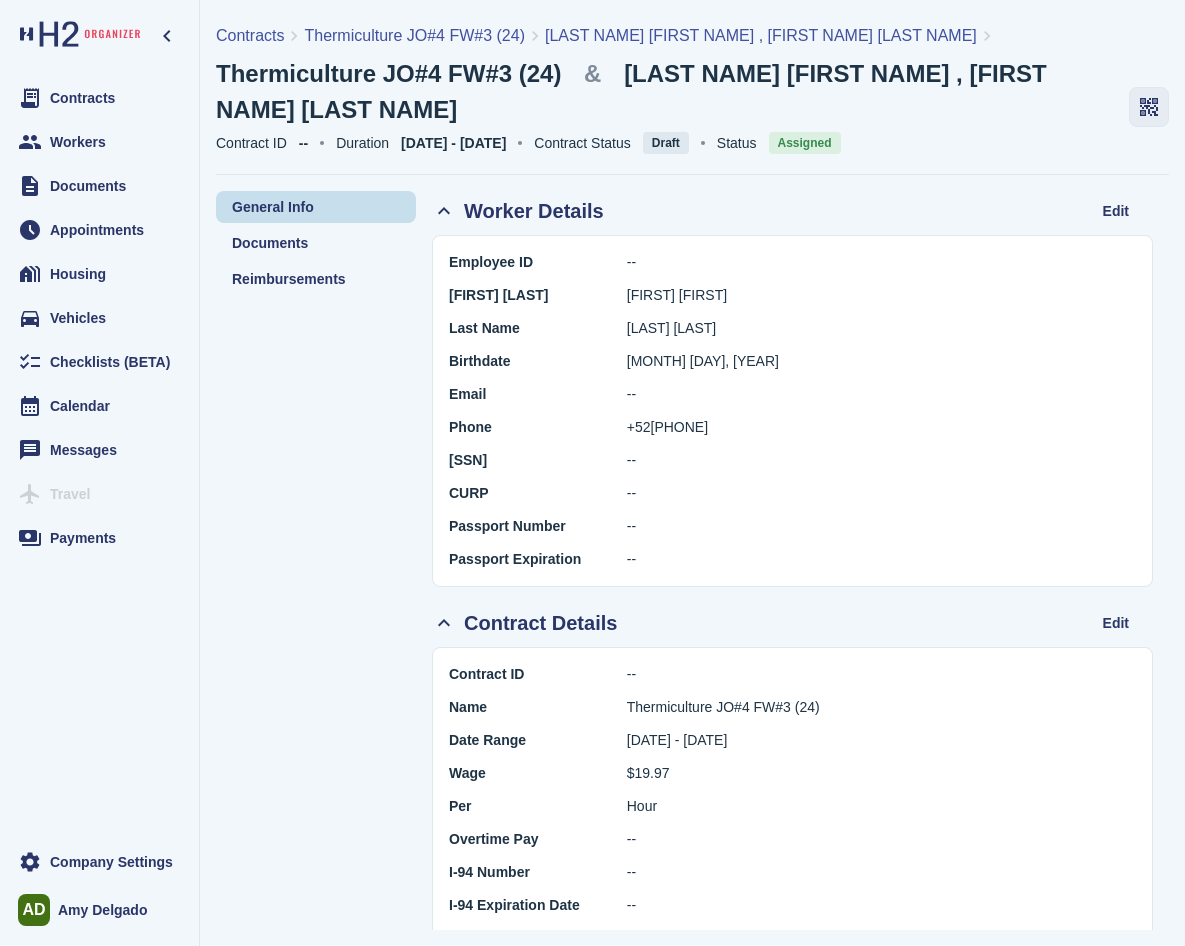 click at bounding box center (1149, 107) 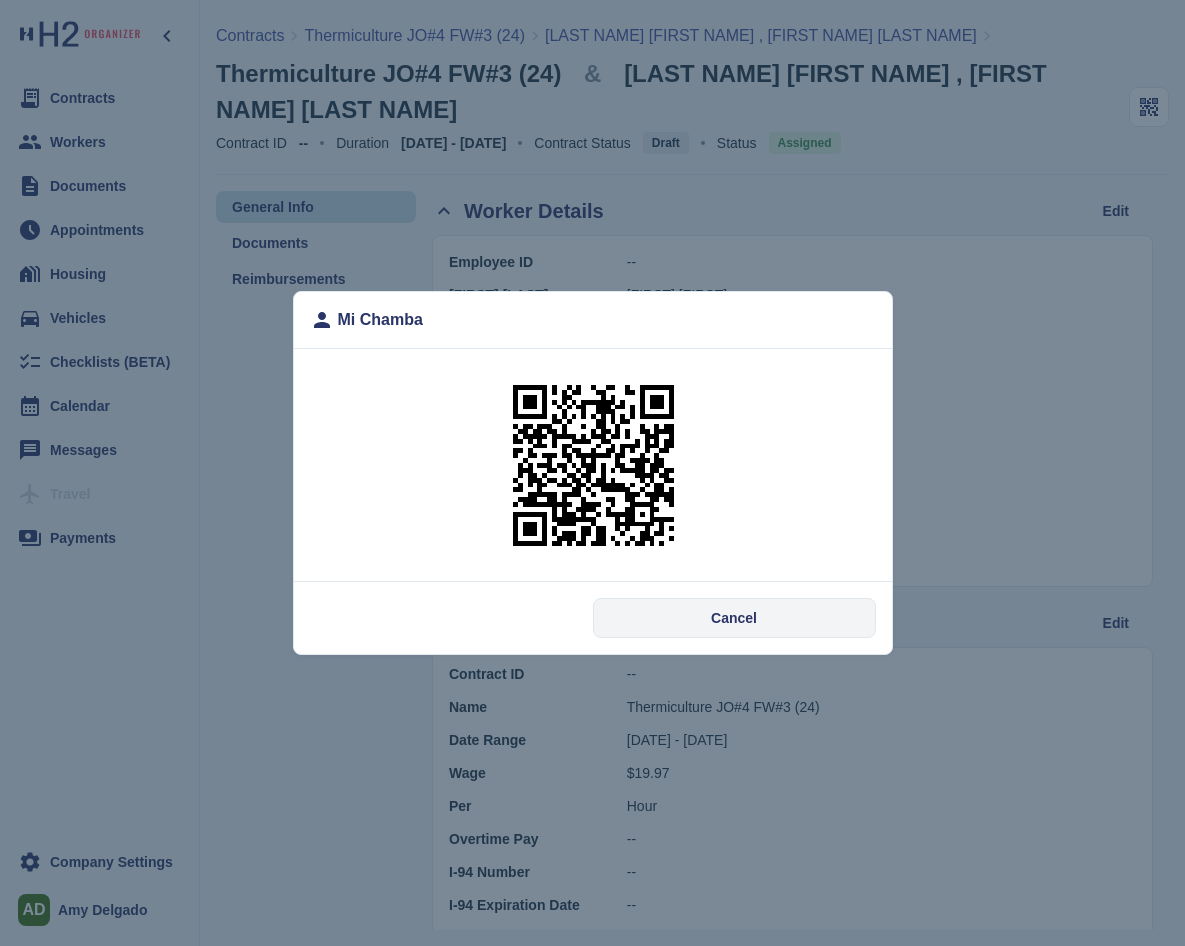 click on "Cancel" at bounding box center (734, 618) 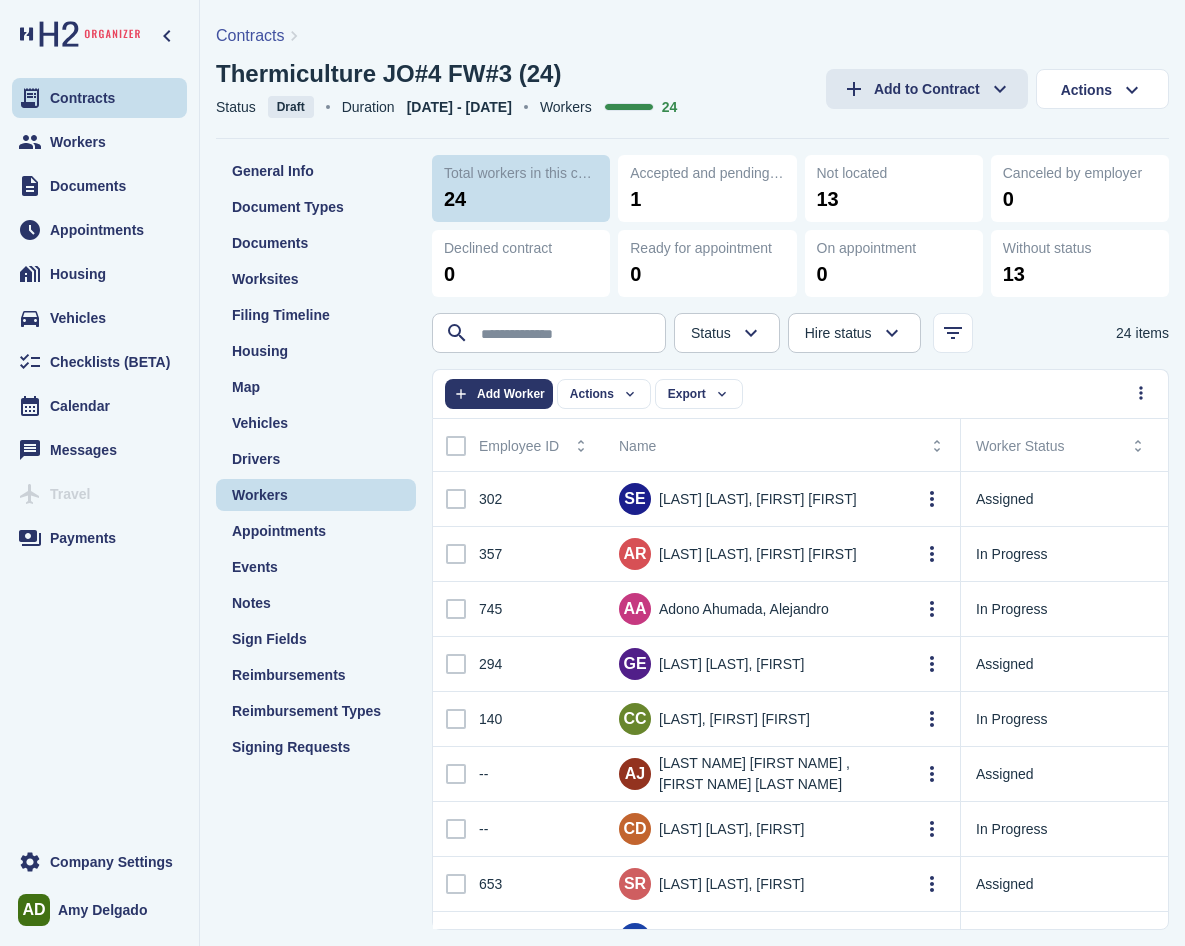 scroll, scrollTop: 0, scrollLeft: 31, axis: horizontal 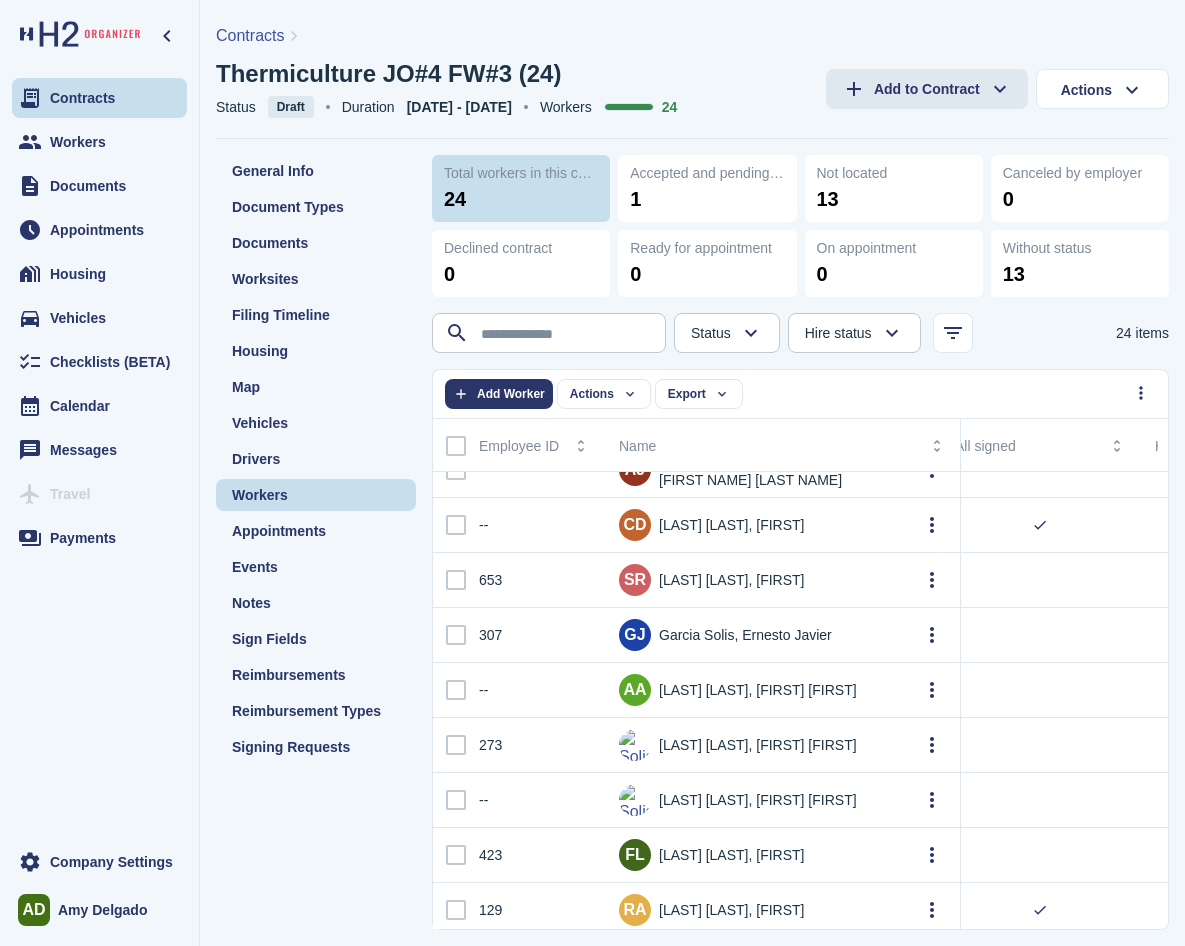 click on "Contracts         Workers         Documents         Appointments         Housing         Vehicles         Checklists (BETA)         Calendar         Messages         Travel         Payments" at bounding box center (99, 451) 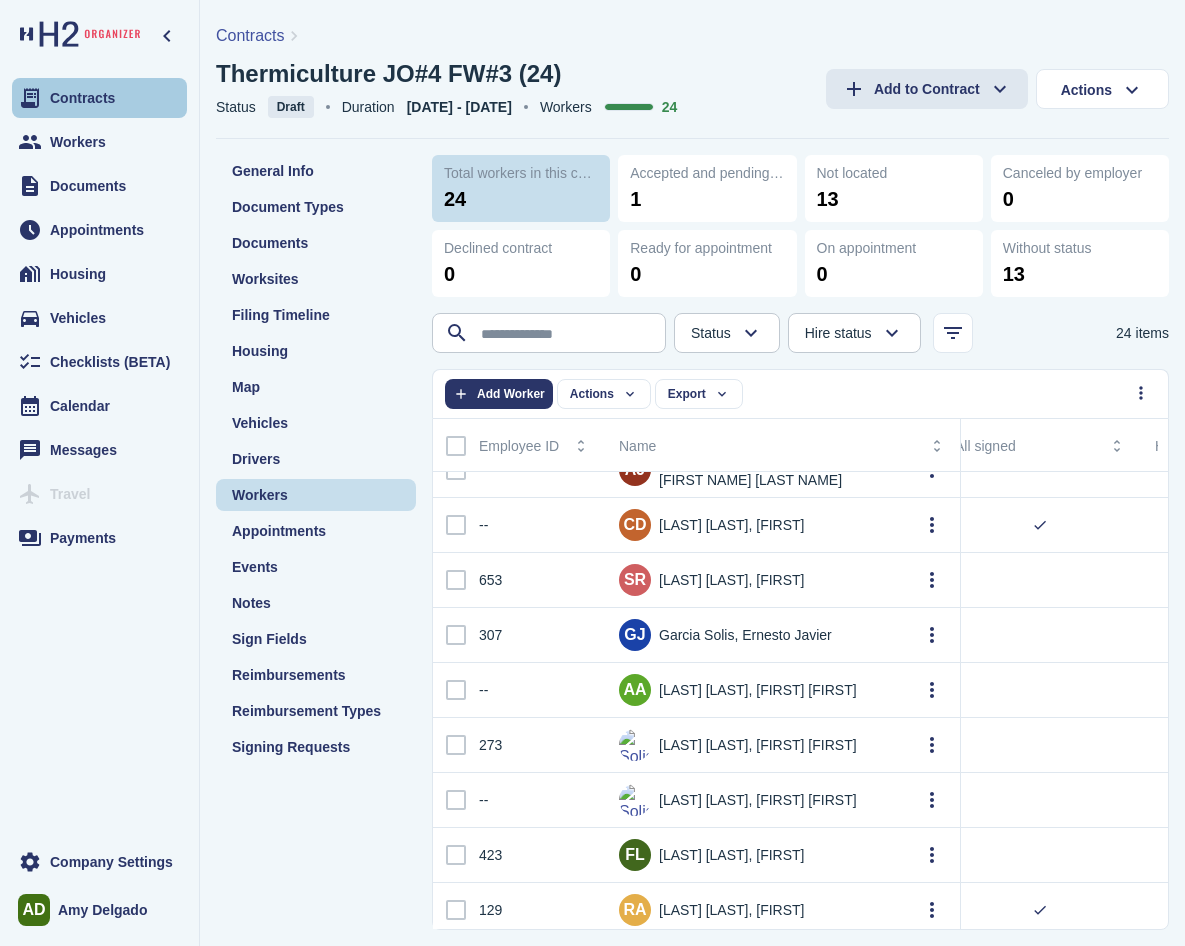 click on "Contracts" at bounding box center [99, 98] 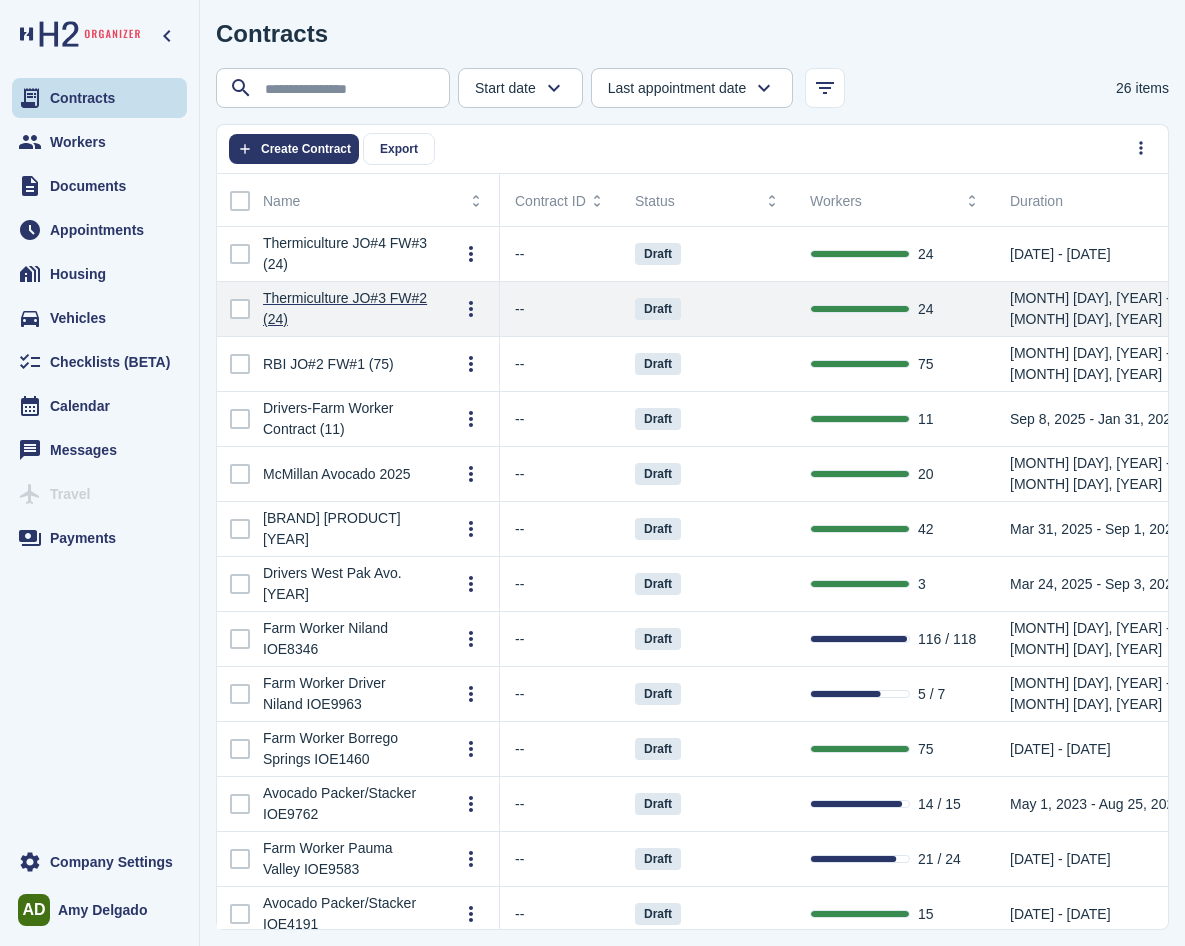click on "Thermiculture JO#3 FW#2  (24)" at bounding box center (345, 309) 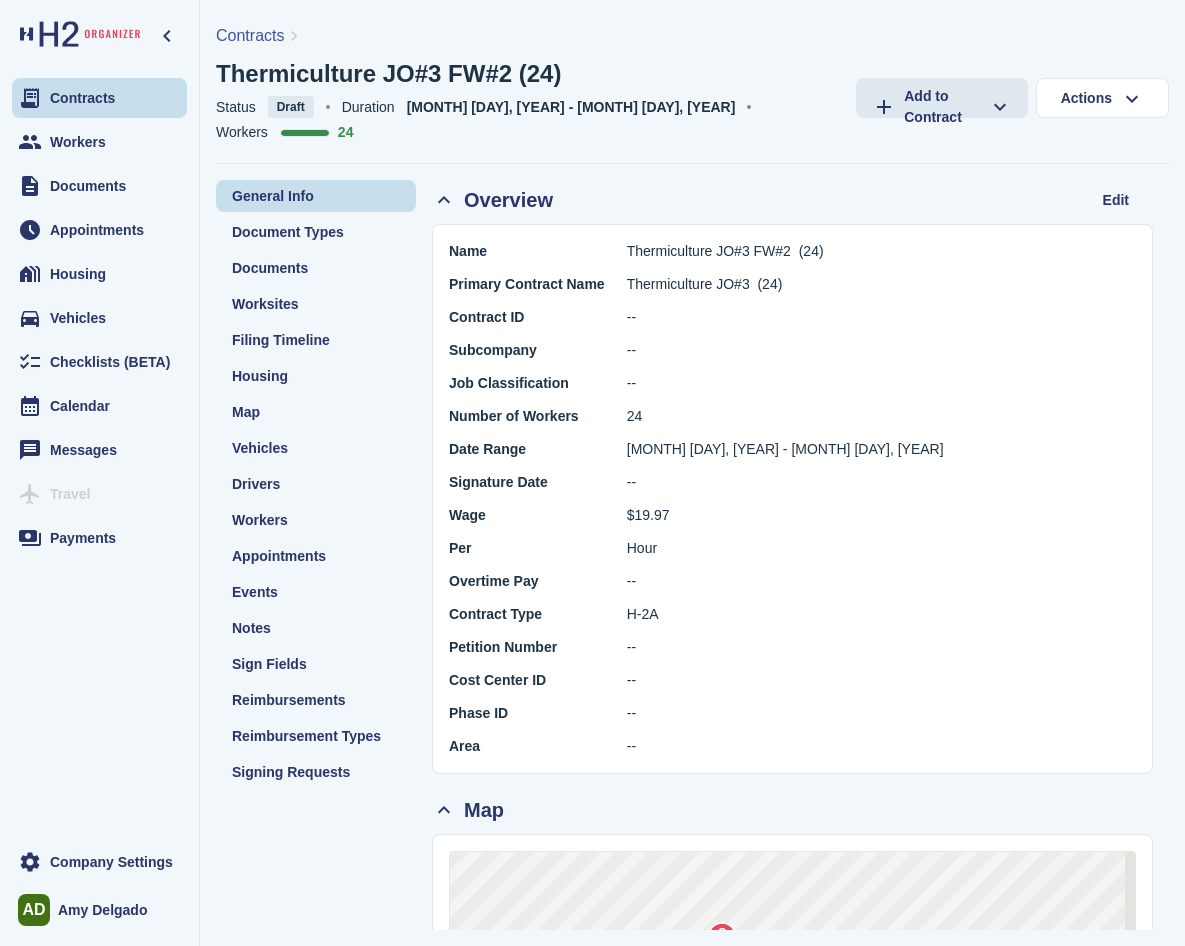 click on "General Info Document Types Documents Worksites Filing Timeline Housing Map Vehicles Drivers Workers Appointments Events Notes Sign Fields Reimbursements Reimbursement Types Signing Requests" at bounding box center [316, 484] 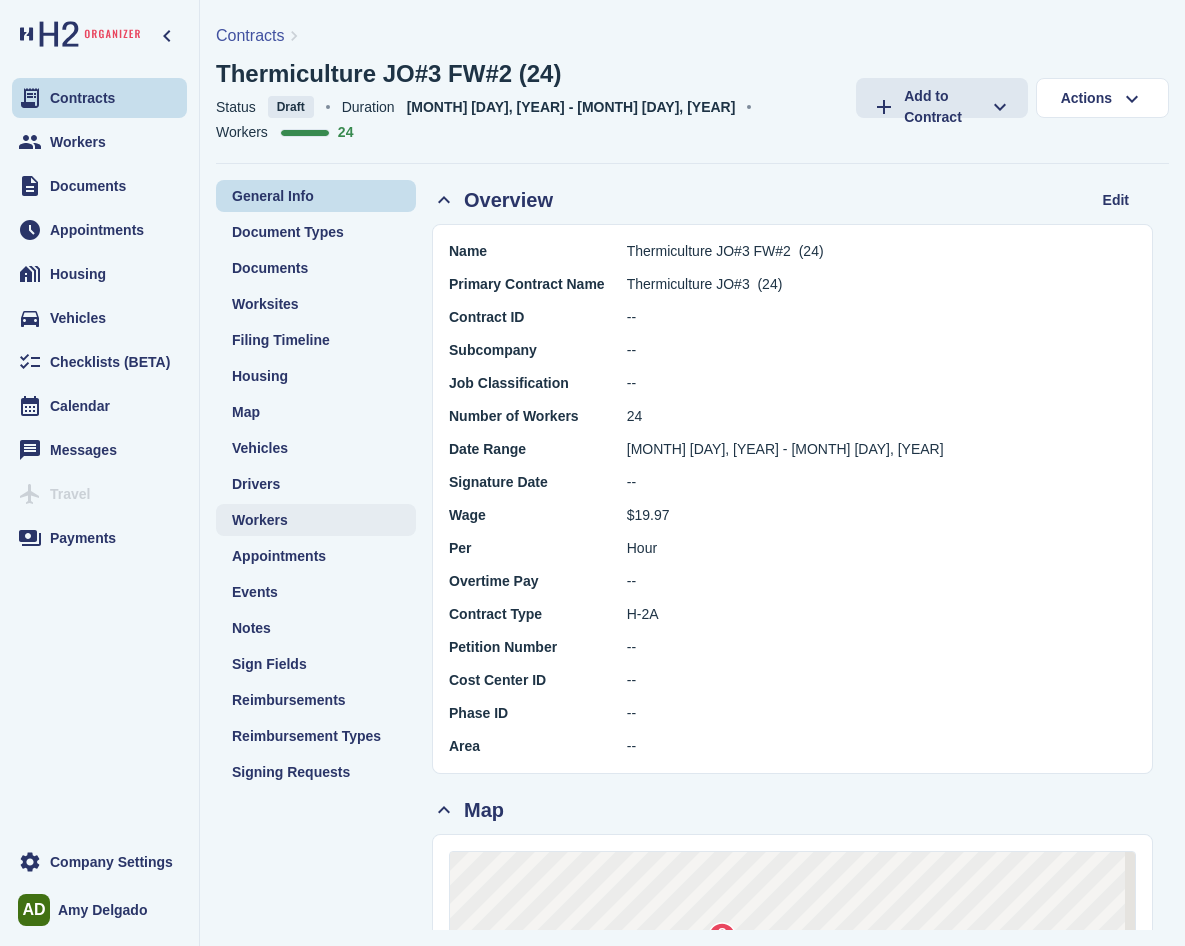 click on "Workers" at bounding box center (260, 520) 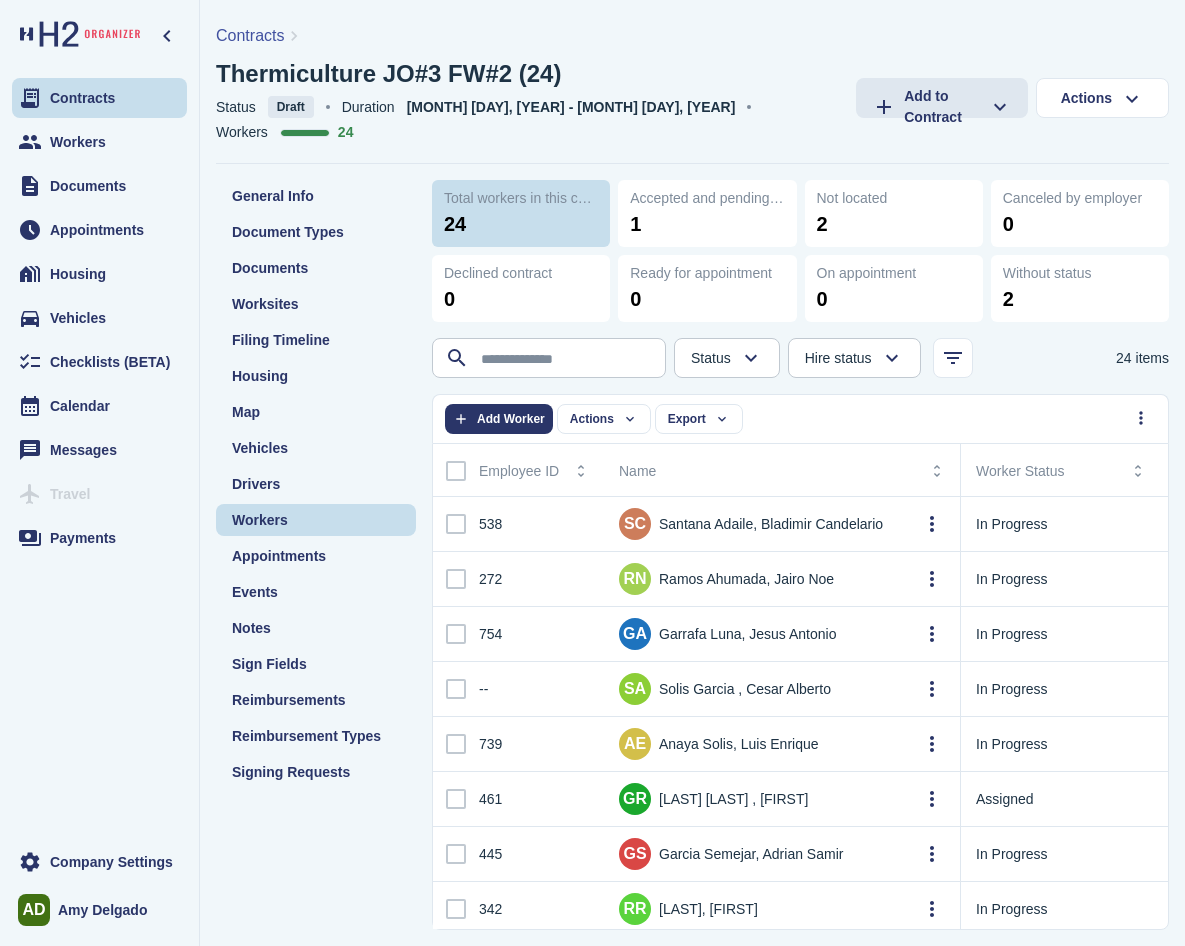 scroll, scrollTop: 0, scrollLeft: 61, axis: horizontal 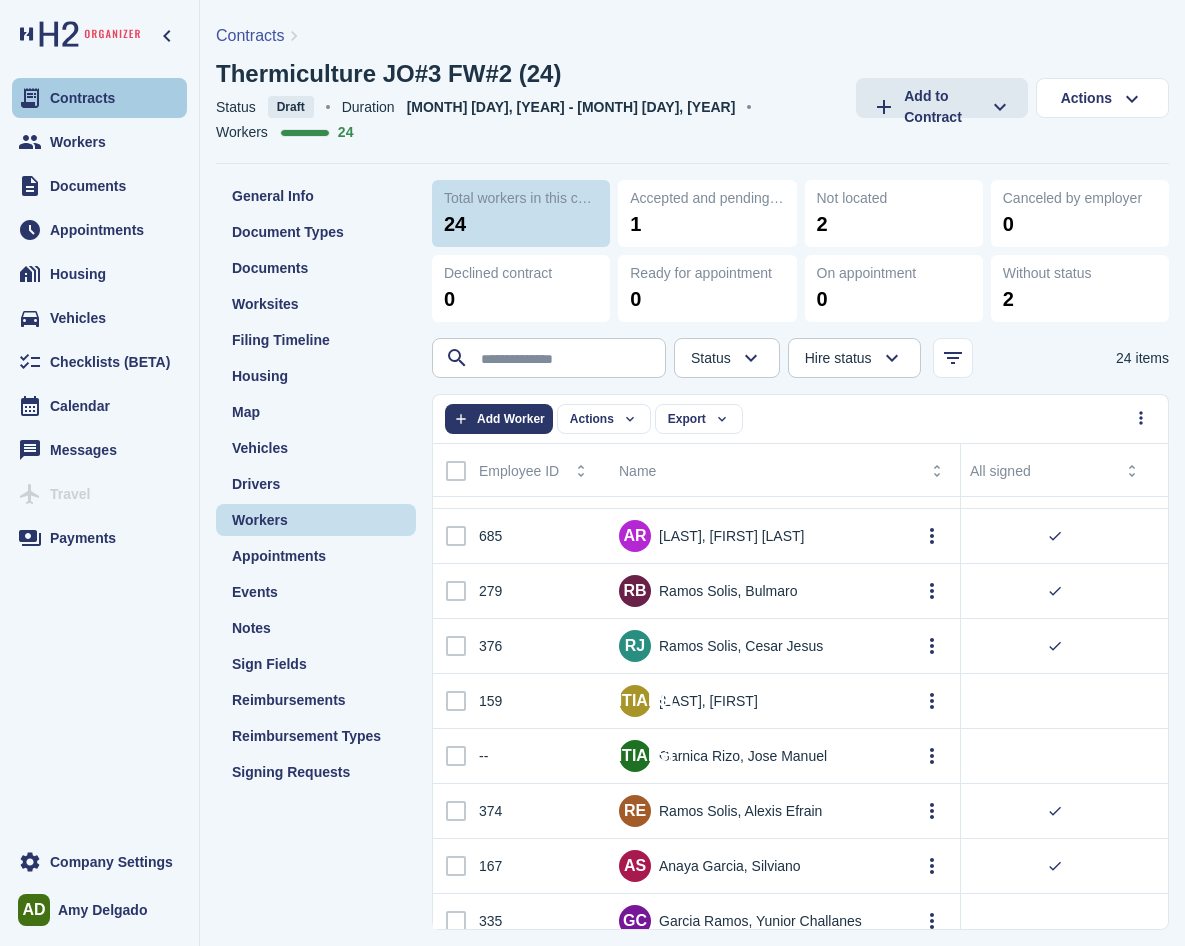 click on "Contracts" at bounding box center (82, 98) 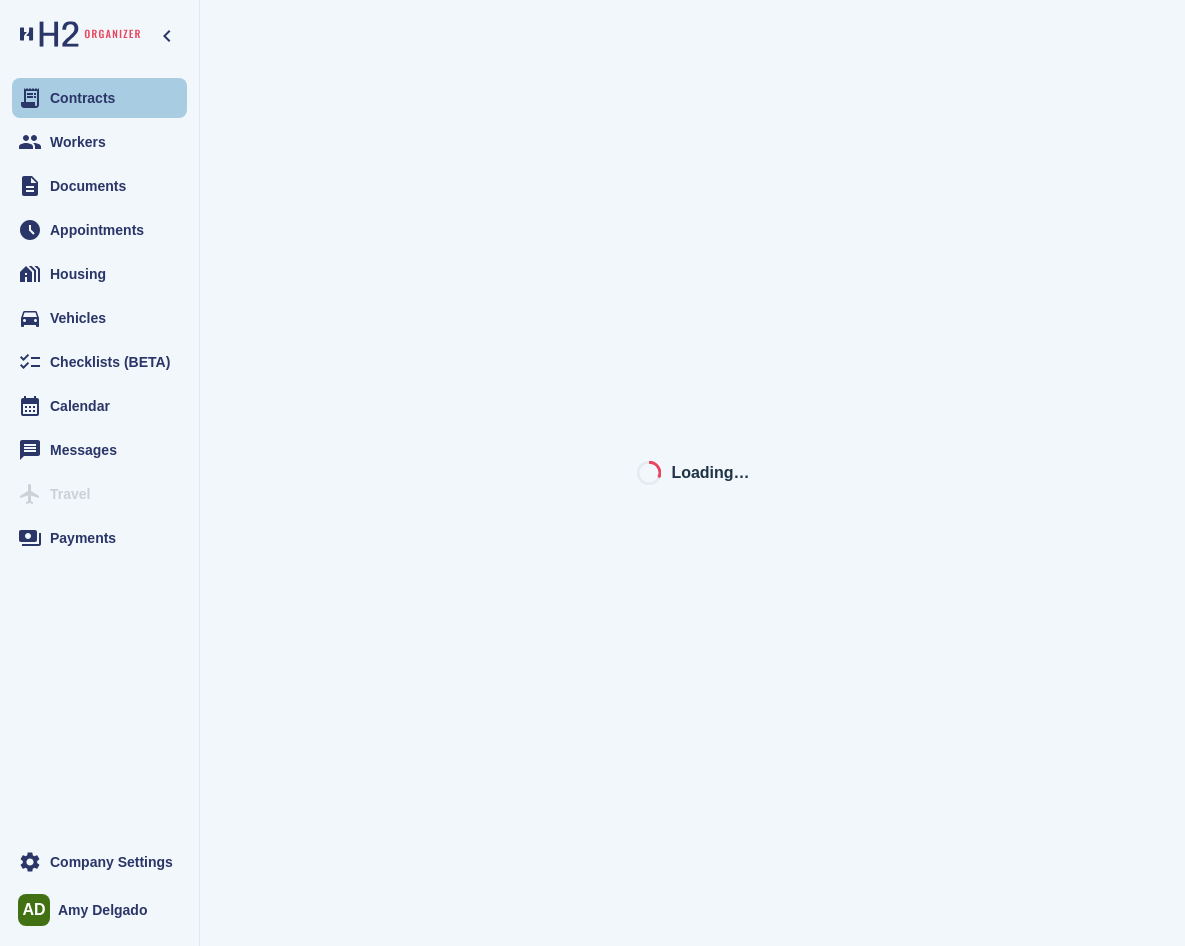 click on "Contracts" at bounding box center [82, 98] 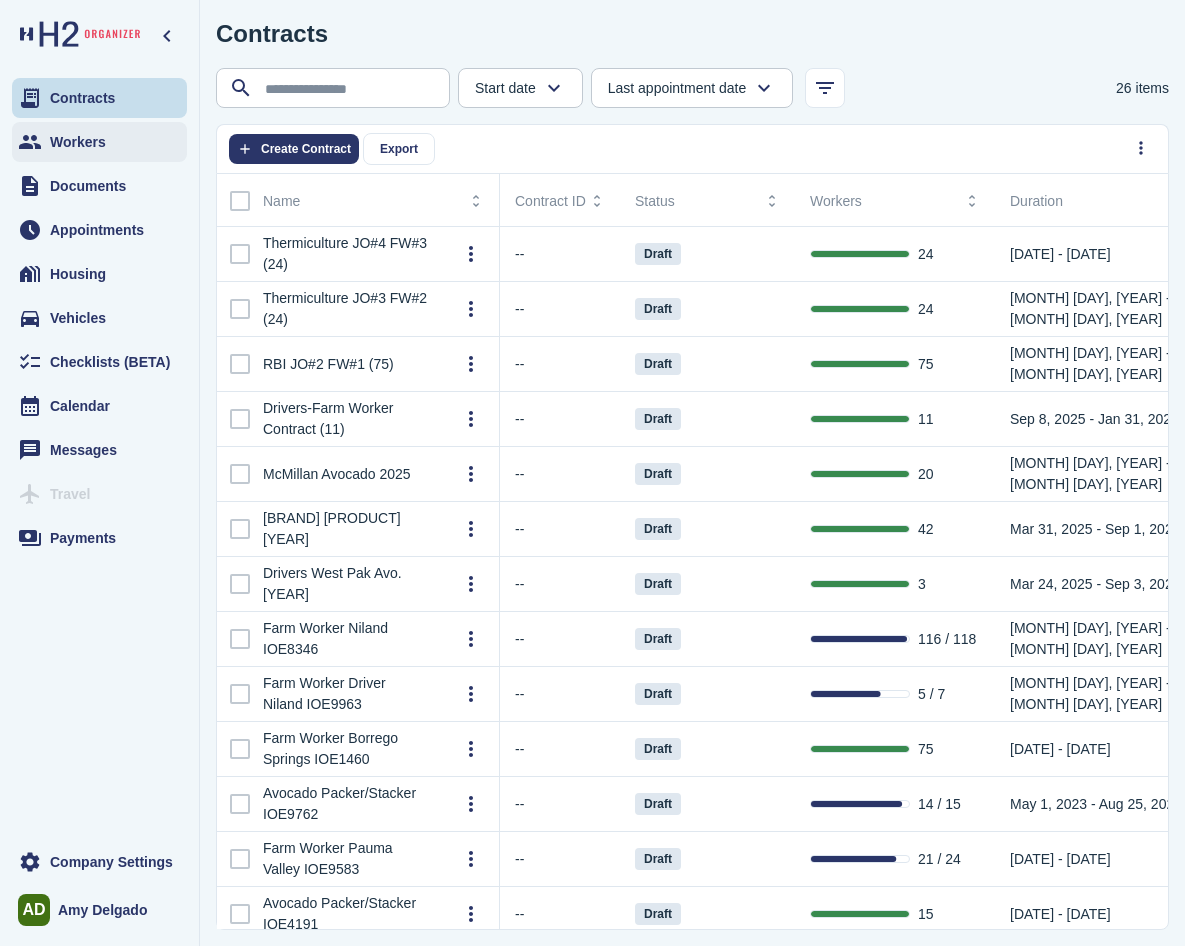 click on "Workers" at bounding box center [99, 142] 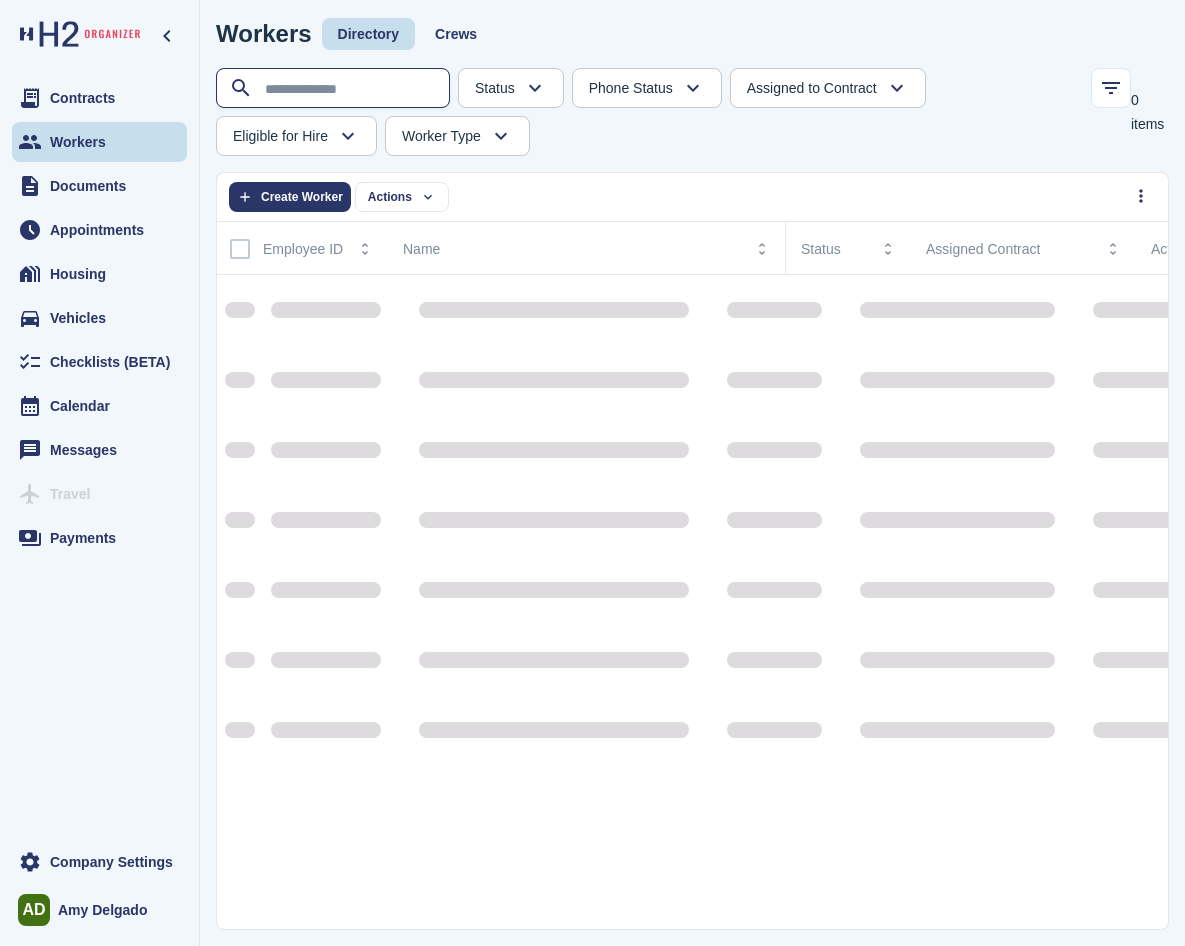 click at bounding box center (335, 89) 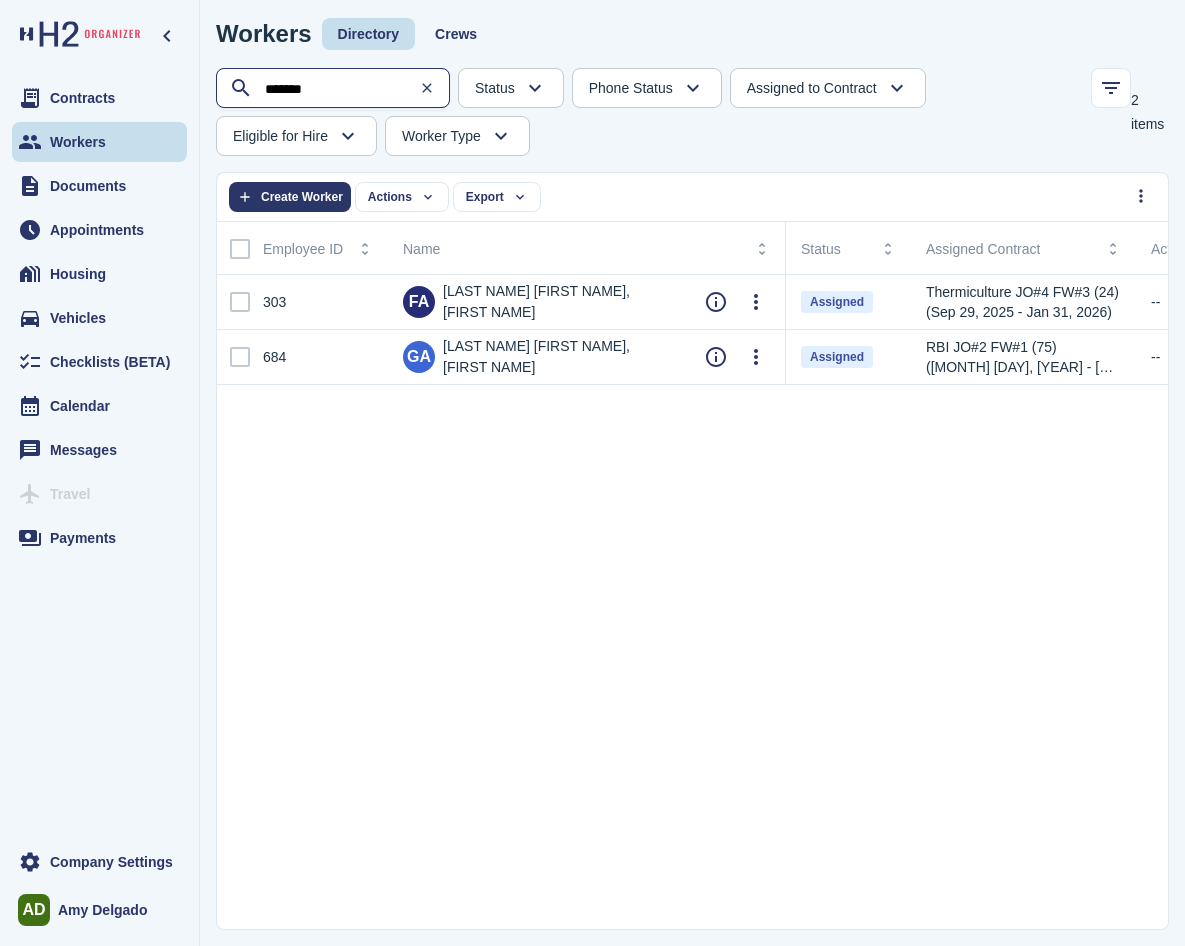 type on "******" 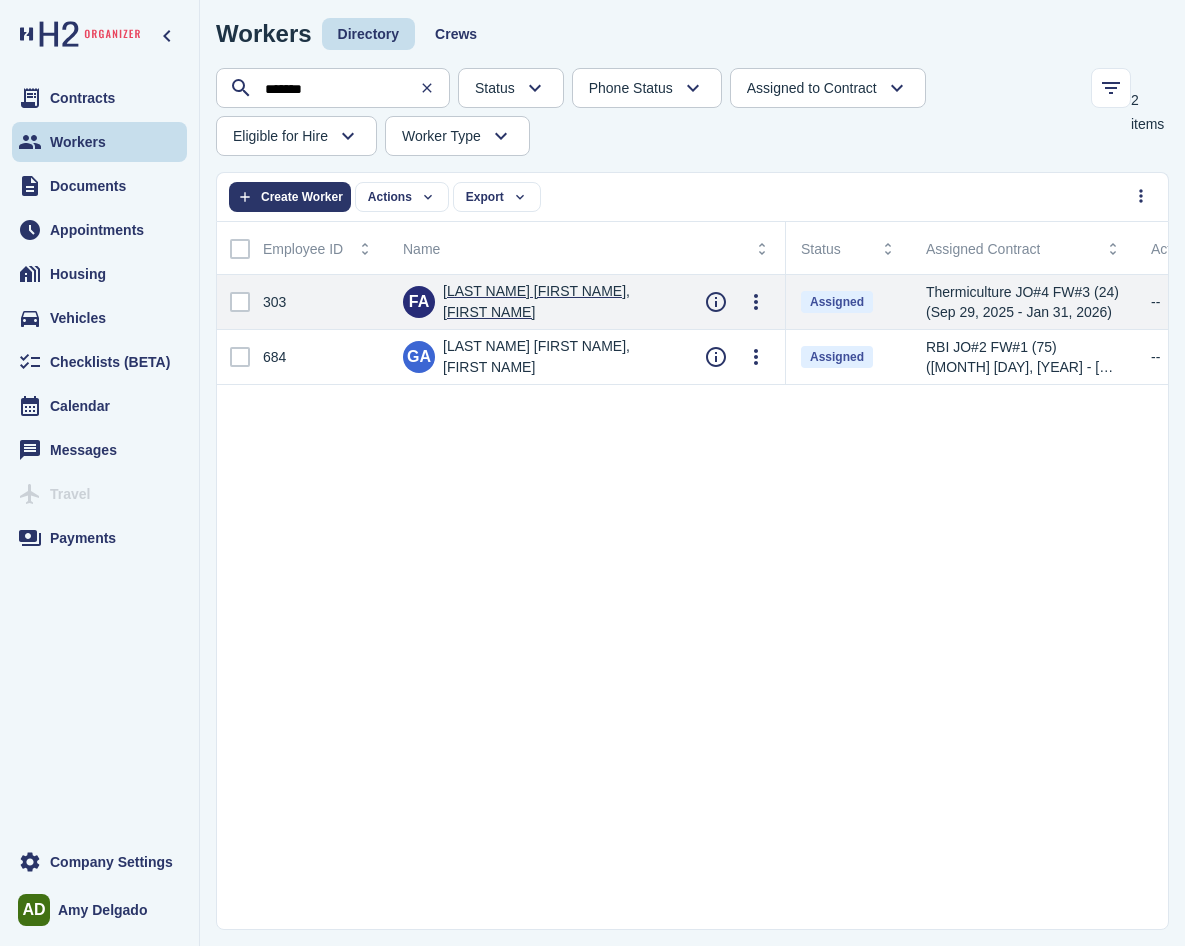click on "[LAST NAME] [FIRST NAME], [FIRST NAME]" at bounding box center [558, 302] 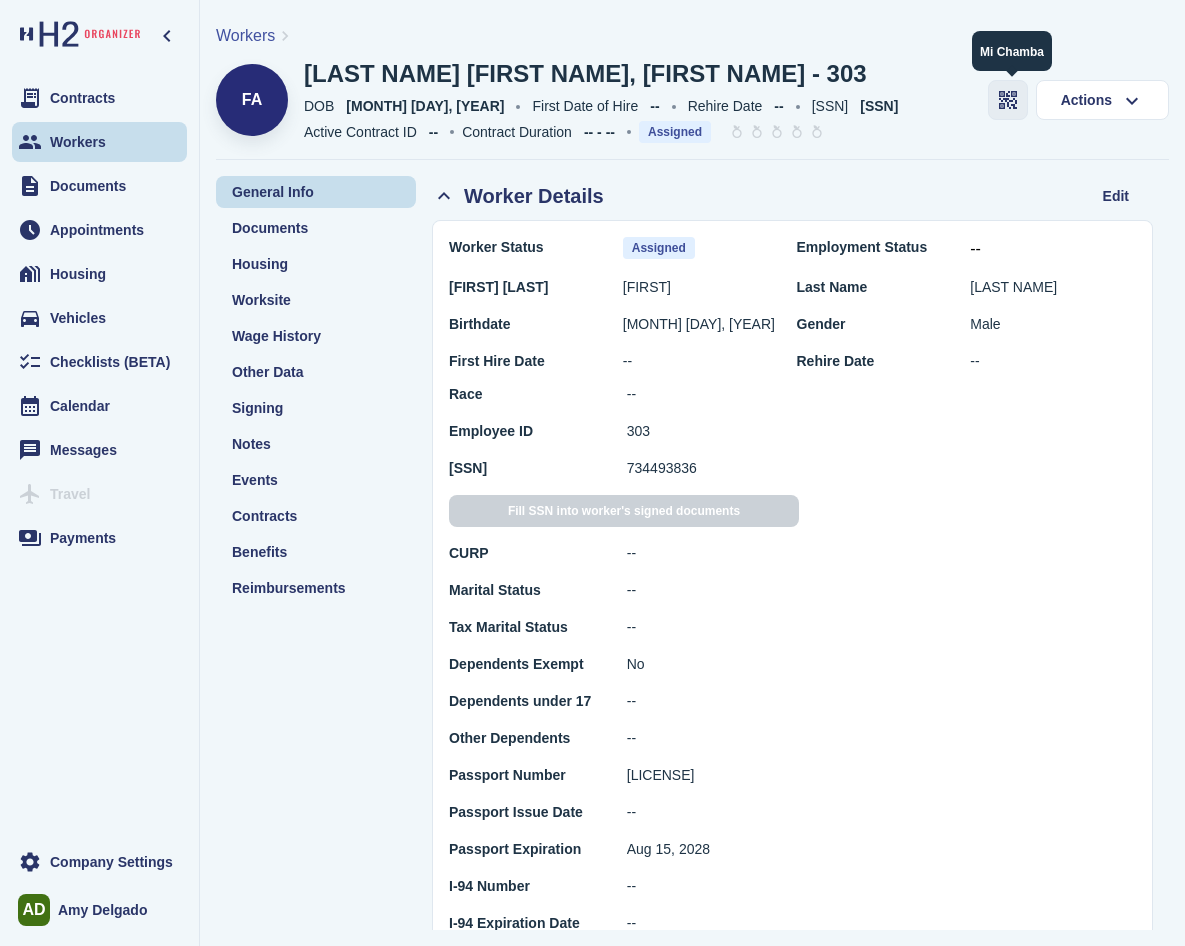 click at bounding box center (1008, 100) 